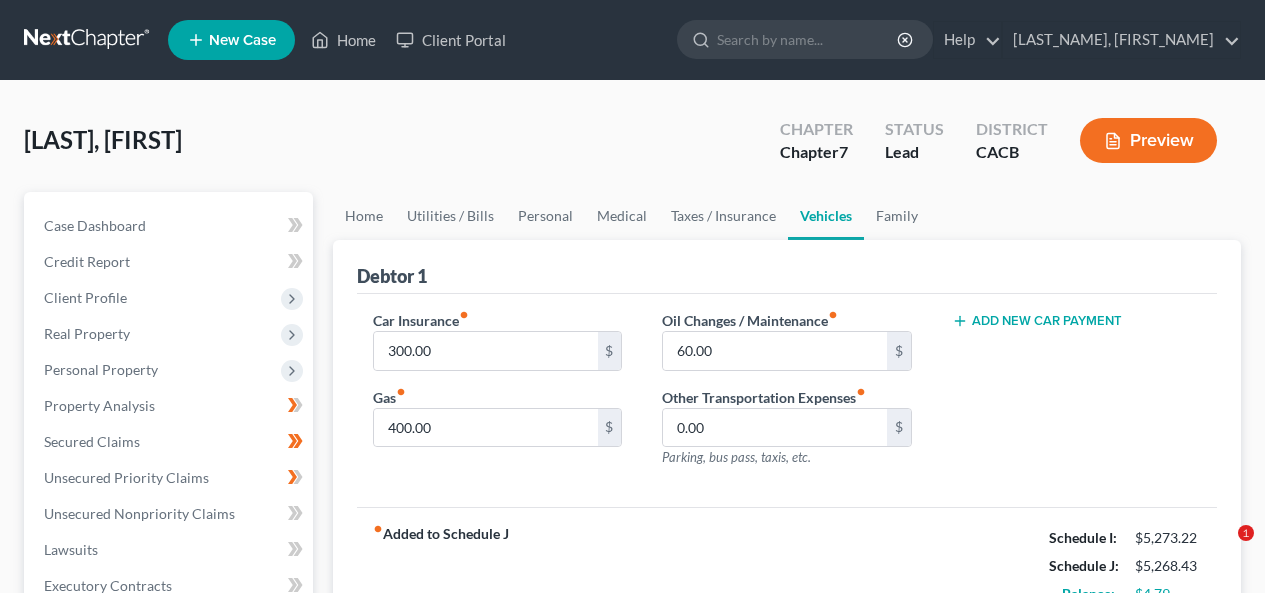 scroll, scrollTop: 0, scrollLeft: 0, axis: both 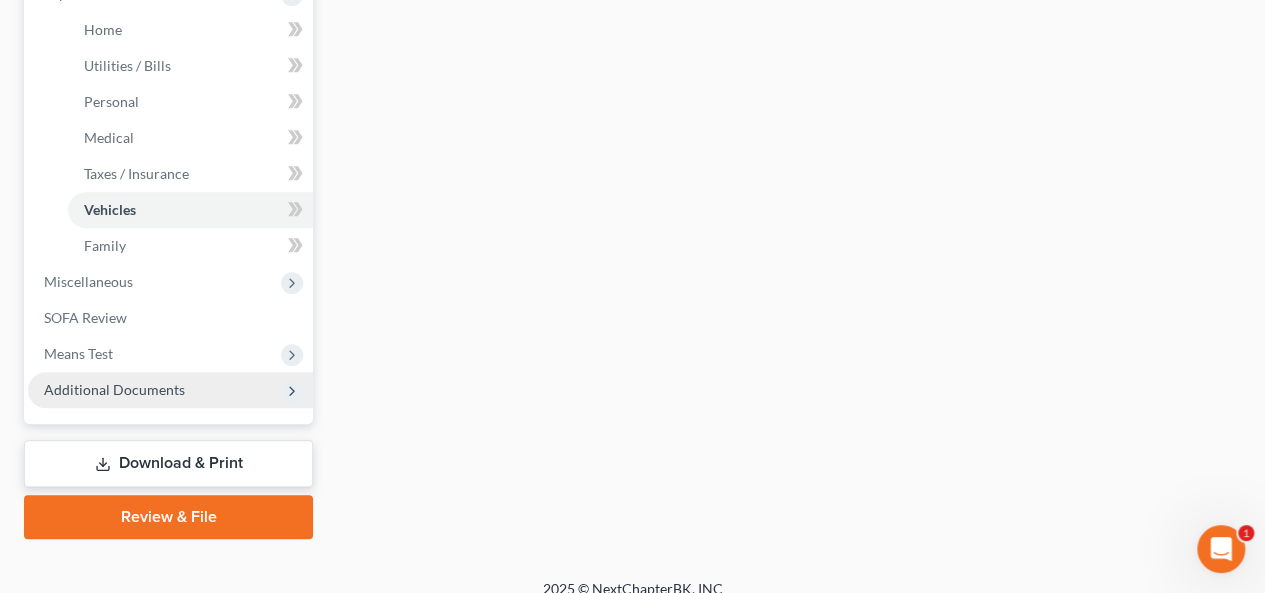 click on "Additional Documents" at bounding box center (170, 390) 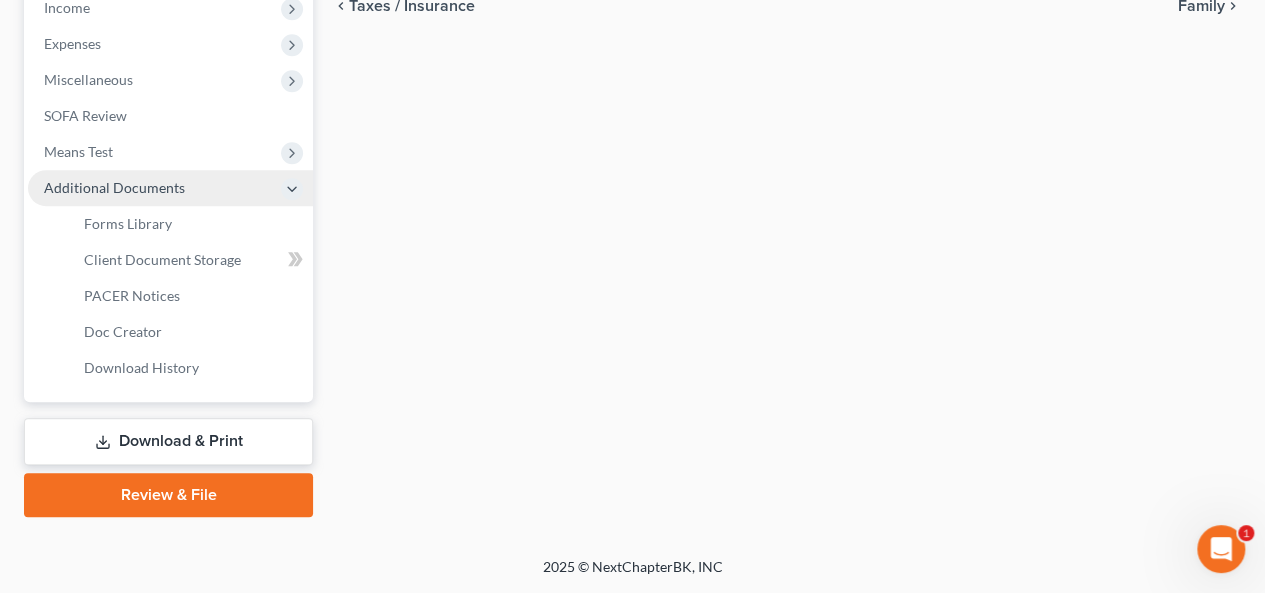 scroll, scrollTop: 647, scrollLeft: 0, axis: vertical 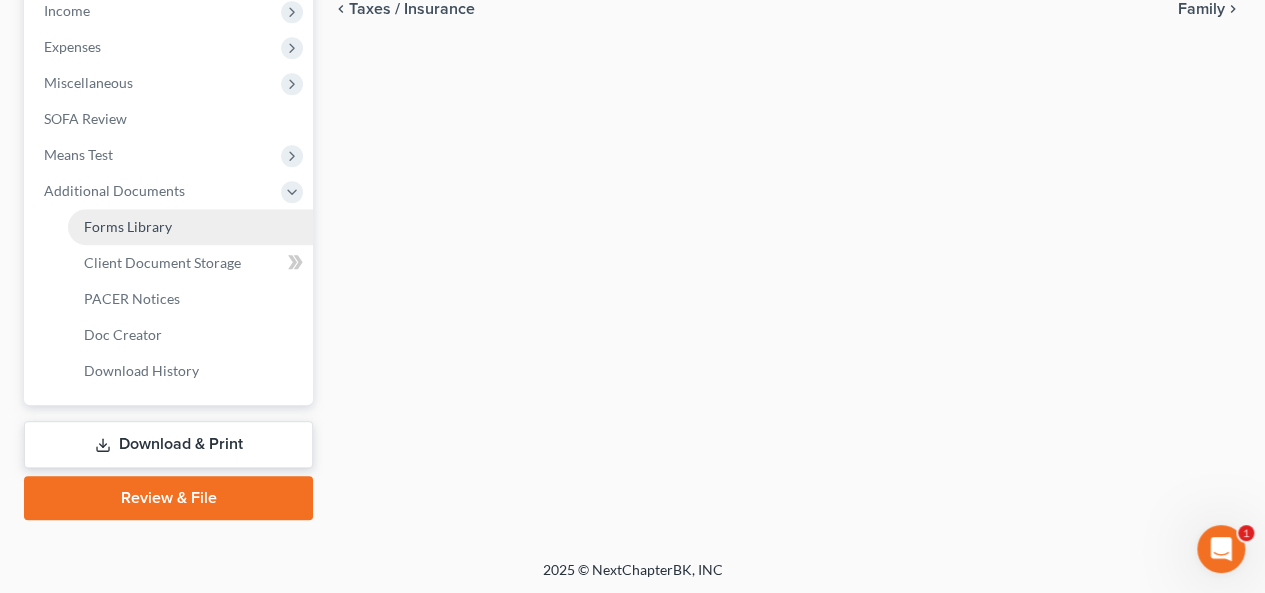 click on "Forms Library" at bounding box center [190, 227] 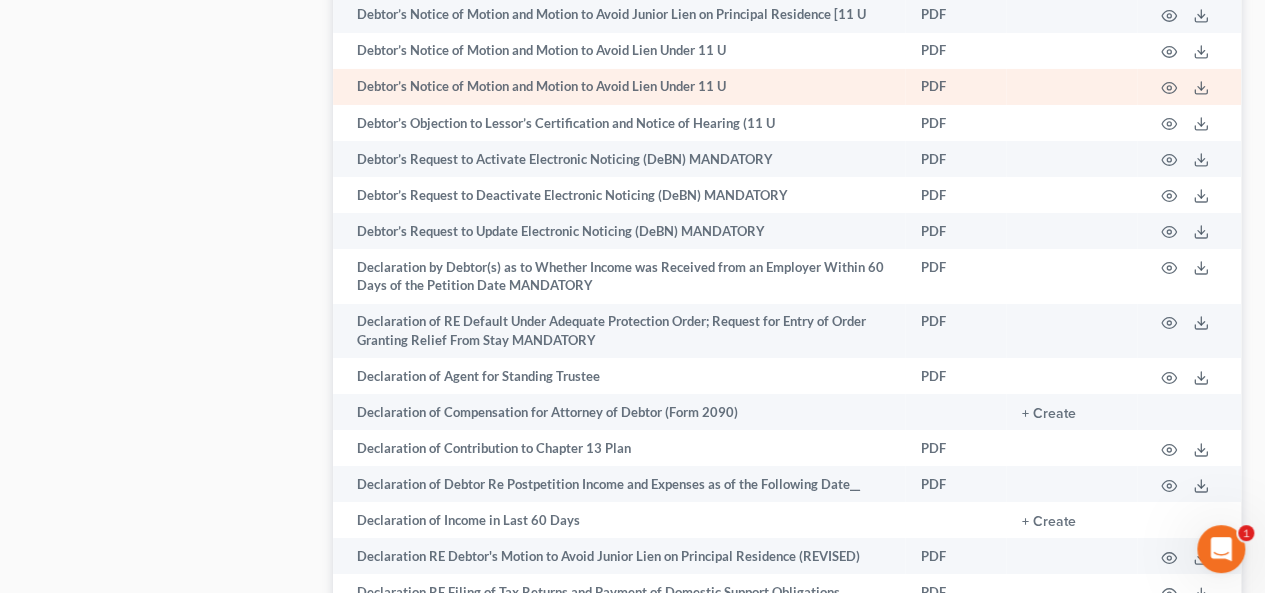 scroll, scrollTop: 3600, scrollLeft: 0, axis: vertical 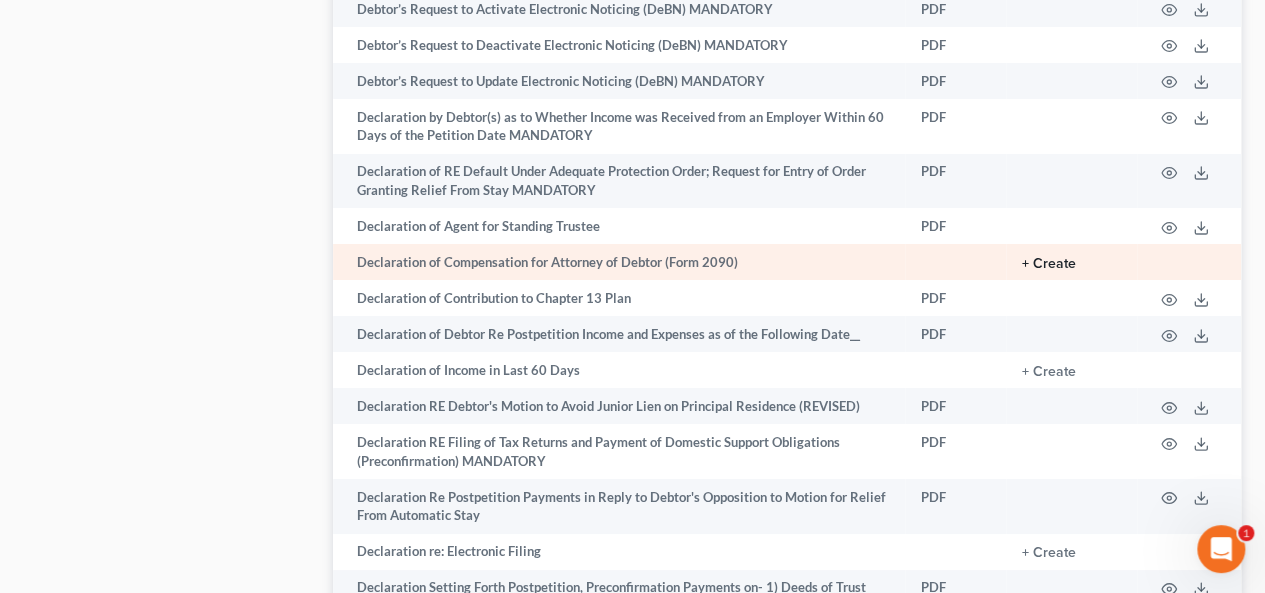 click on "+ Create" at bounding box center [1049, 264] 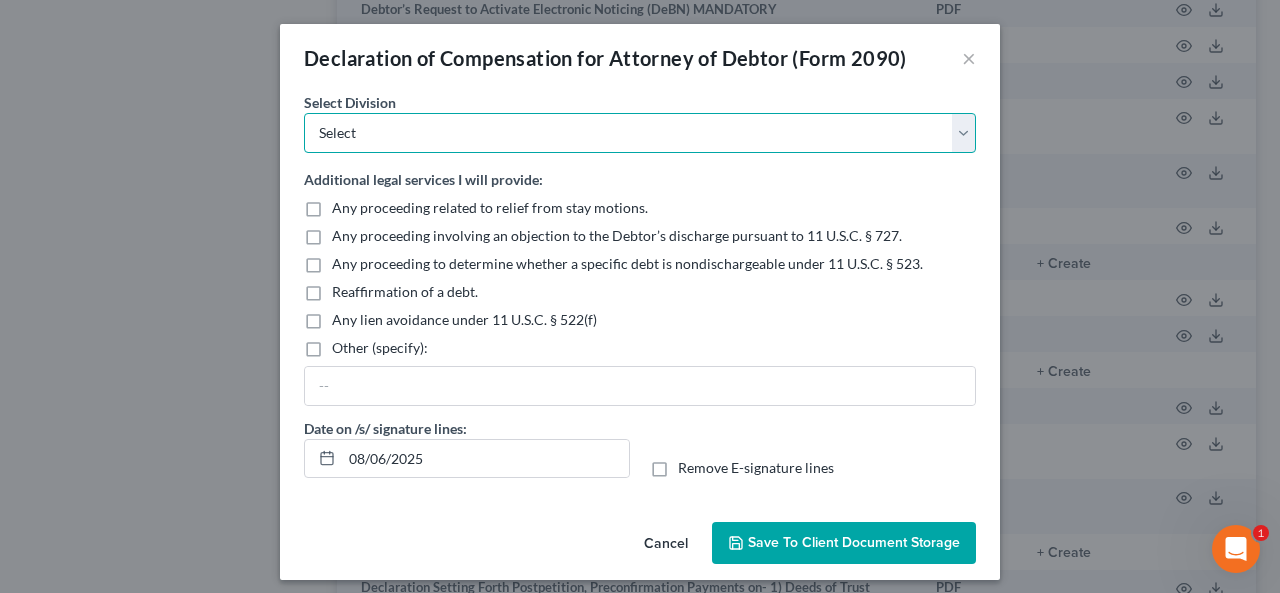 drag, startPoint x: 954, startPoint y: 127, endPoint x: 789, endPoint y: 149, distance: 166.4602 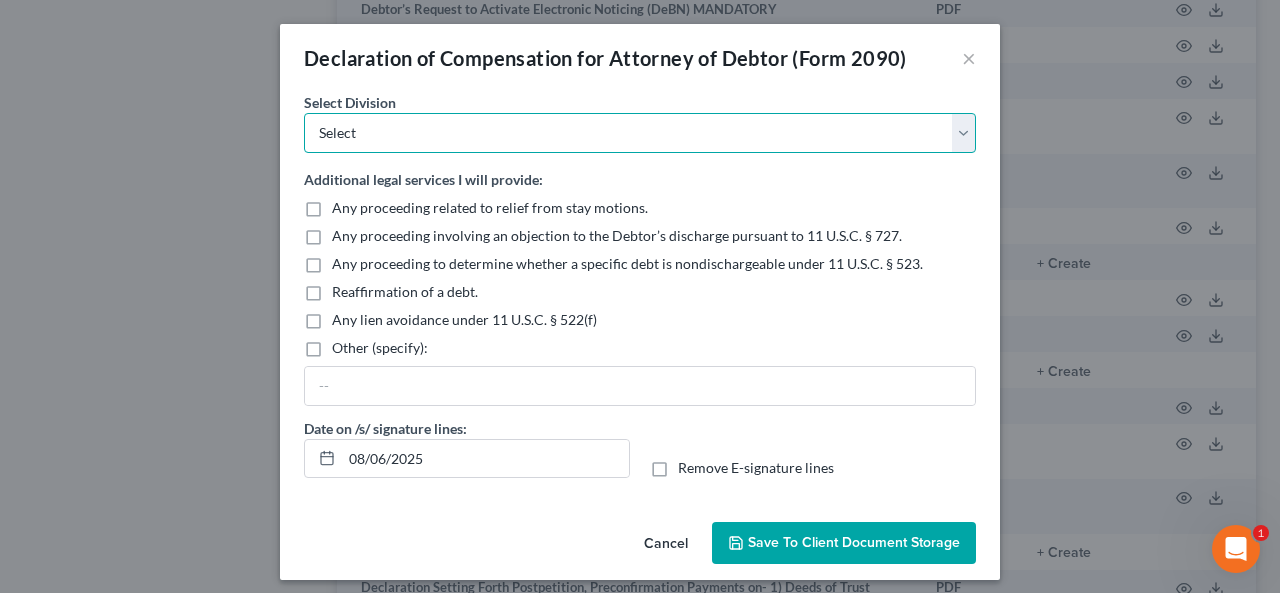 select on "1" 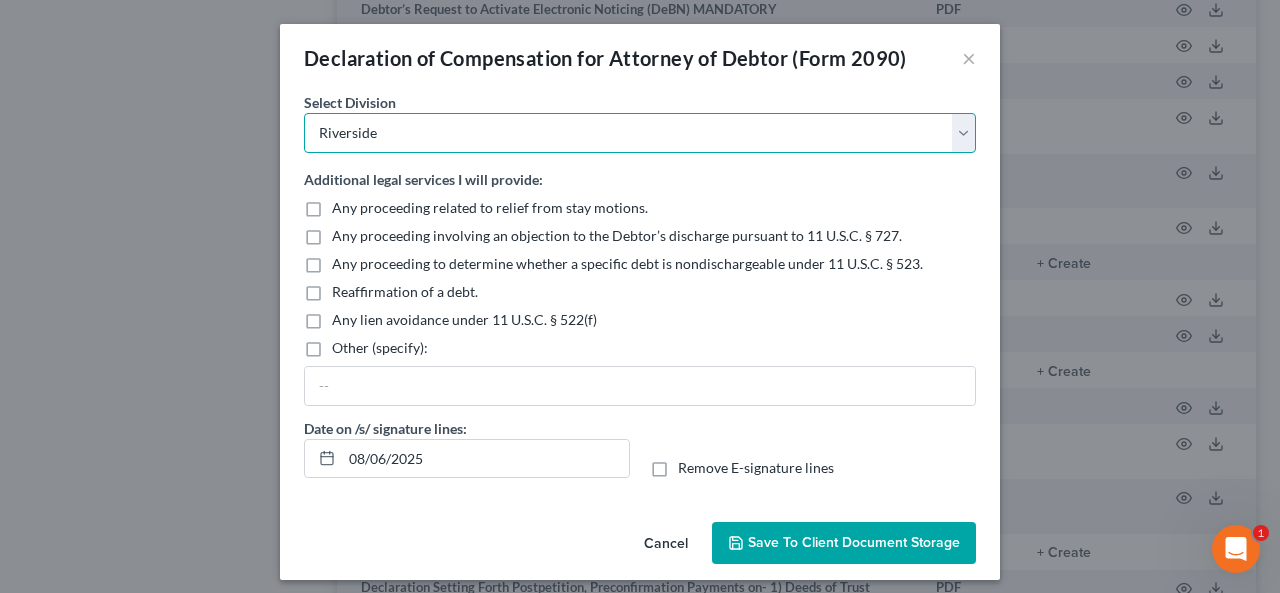 click on "Select Los Angeles Riverside Santa Ana Northern San Fernando Valley" at bounding box center (640, 133) 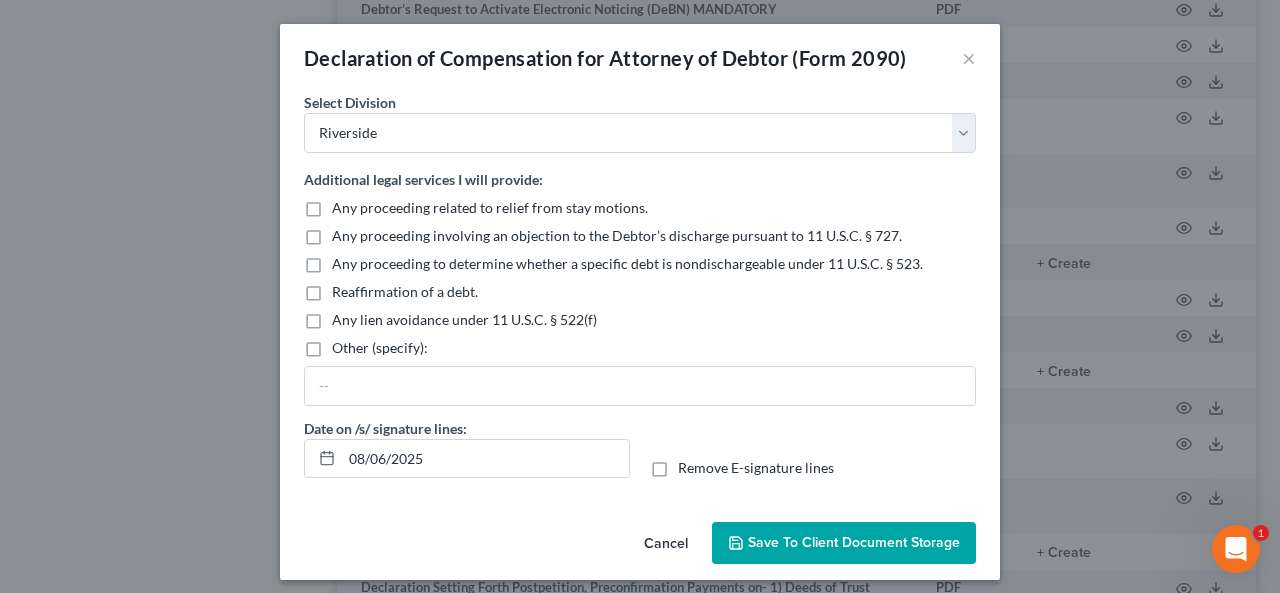 drag, startPoint x: 654, startPoint y: 465, endPoint x: 644, endPoint y: 475, distance: 14.142136 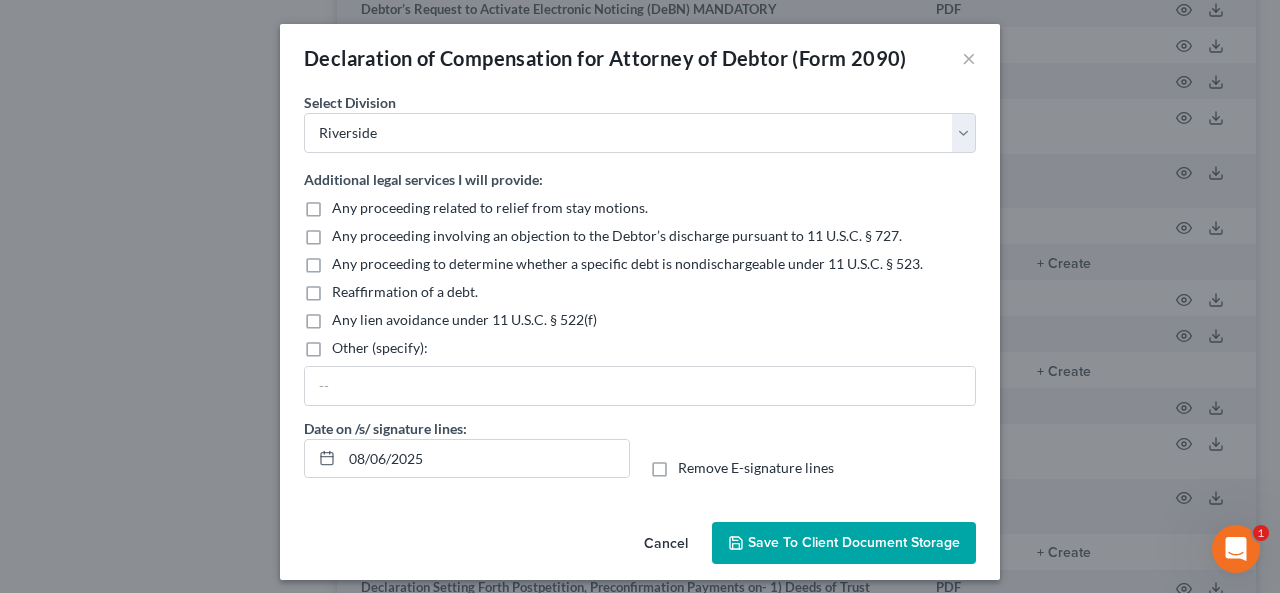 click on "Remove E-signature lines" at bounding box center [692, 464] 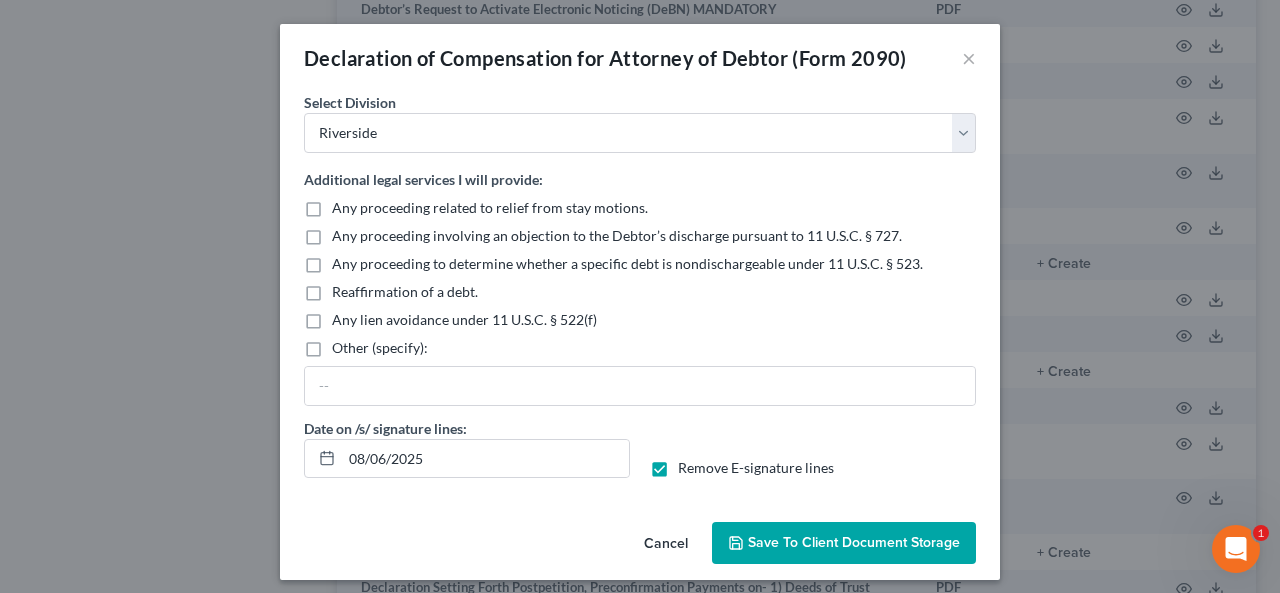click on "Save to Client Document Storage" at bounding box center (854, 542) 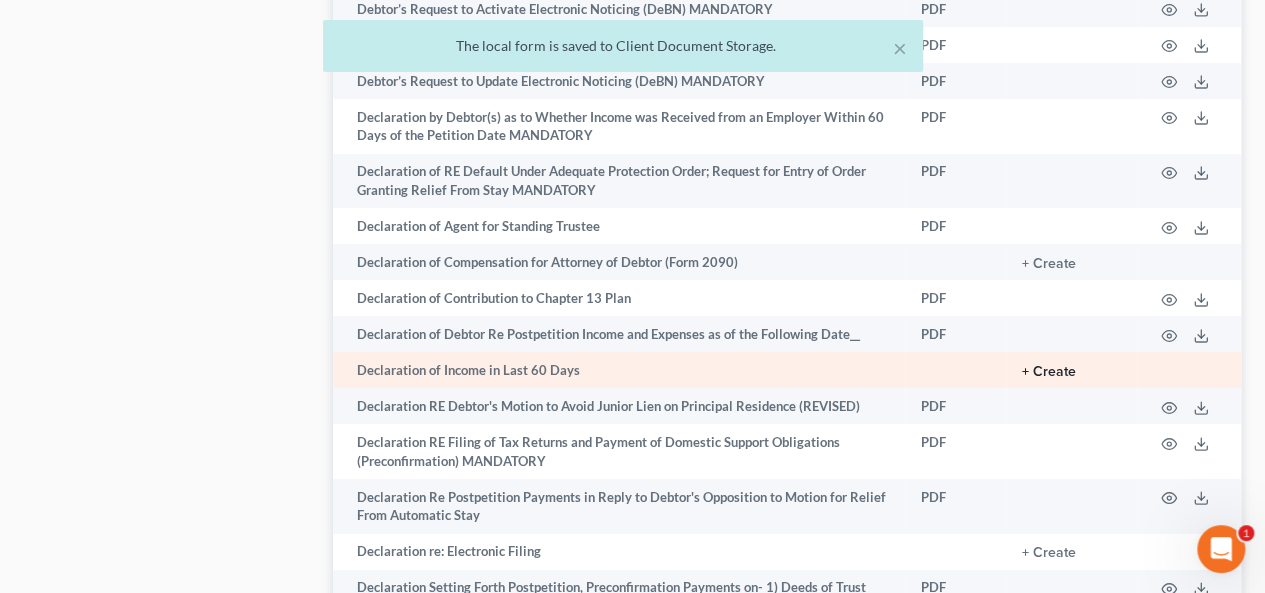 click on "+ Create" at bounding box center (1049, 372) 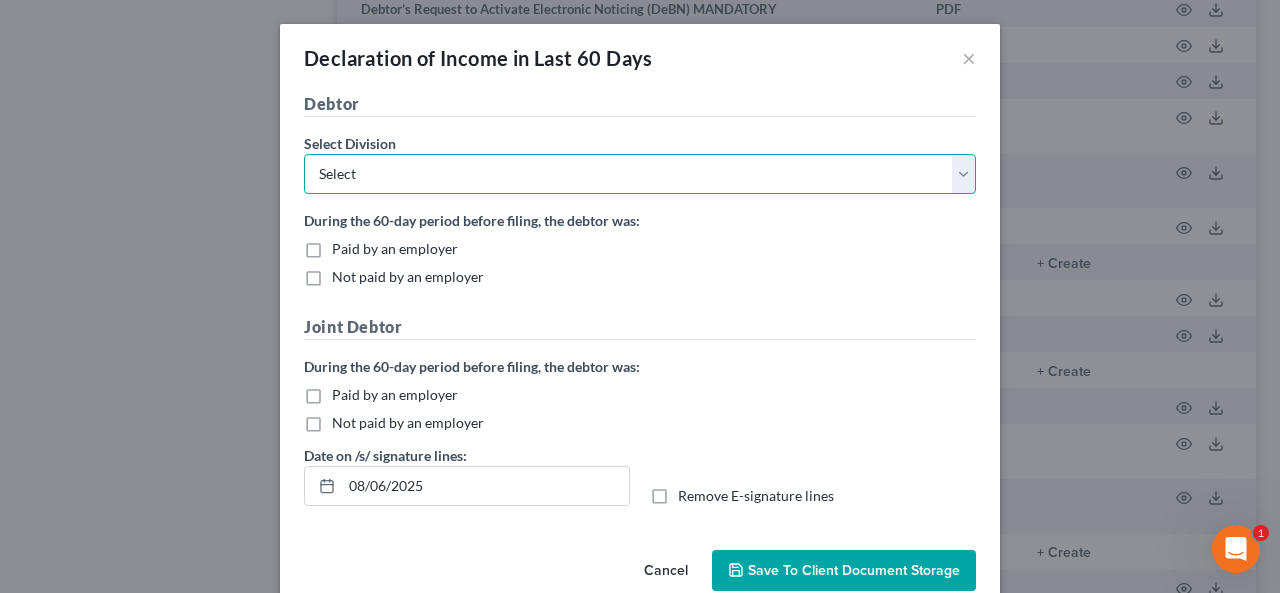 click on "Select Los Angeles Riverside Santa Ana Northern San Fernando Valley" at bounding box center [640, 174] 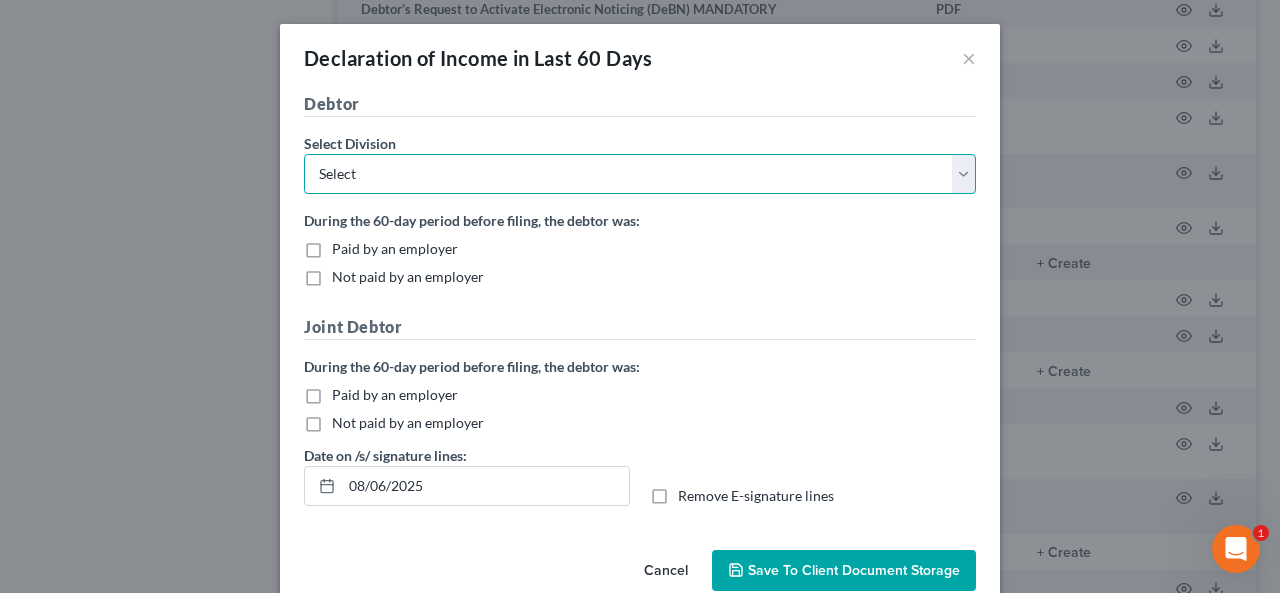 select on "1" 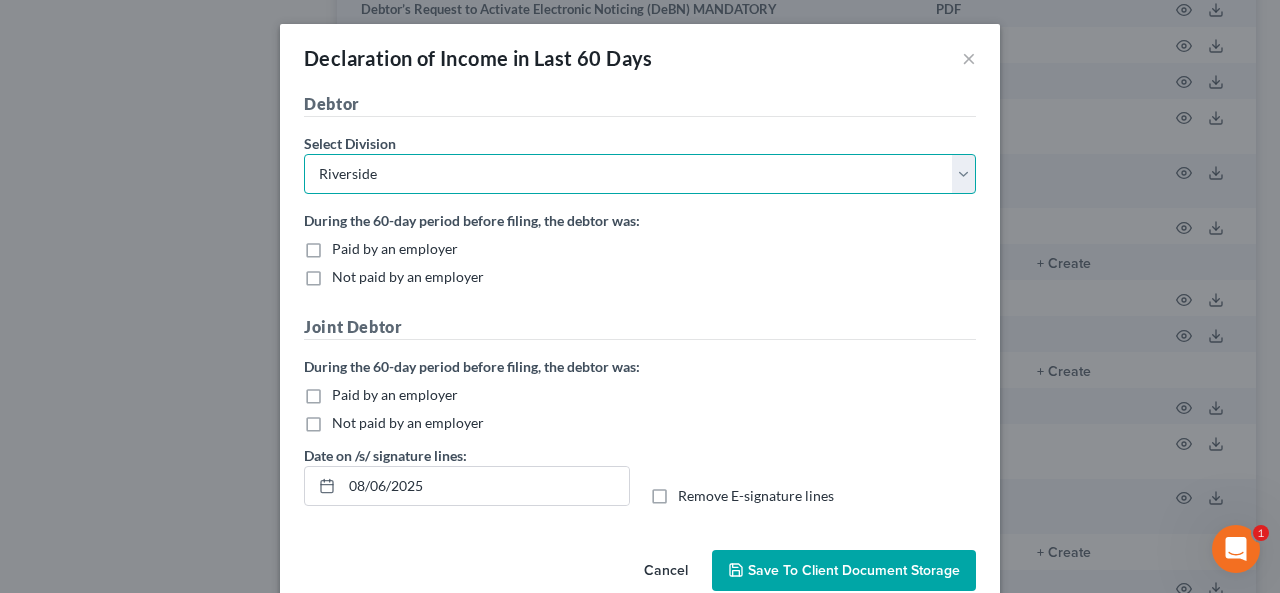 click on "Select Los Angeles Riverside Santa Ana Northern San Fernando Valley" at bounding box center (640, 174) 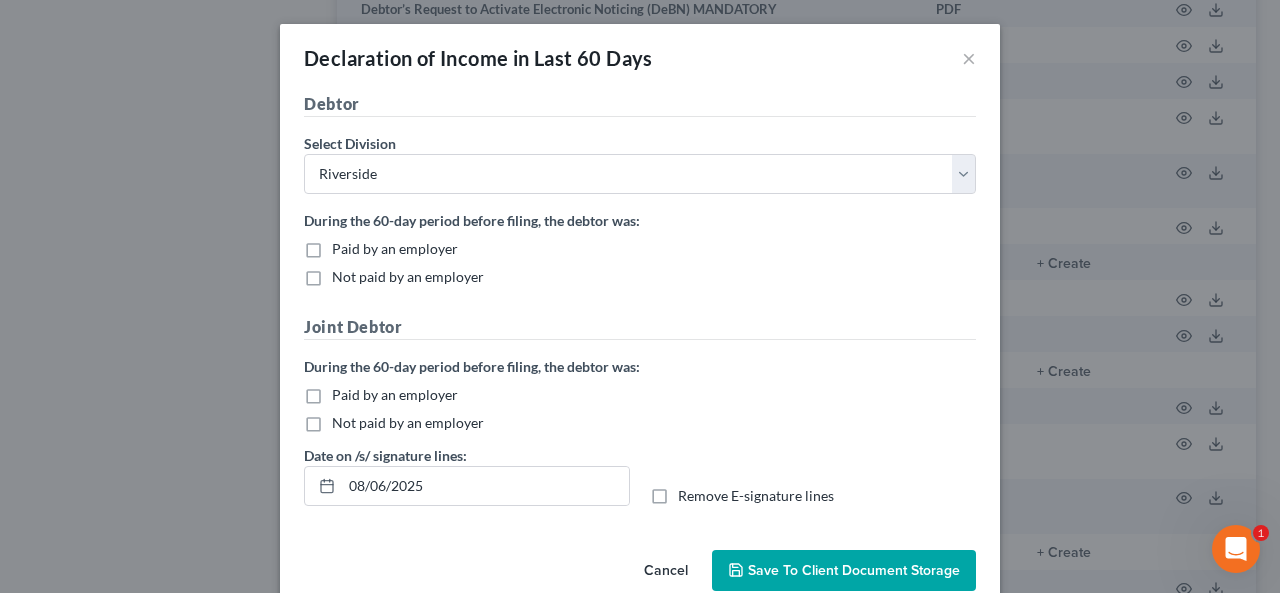 click on "Paid by an employer" at bounding box center (395, 395) 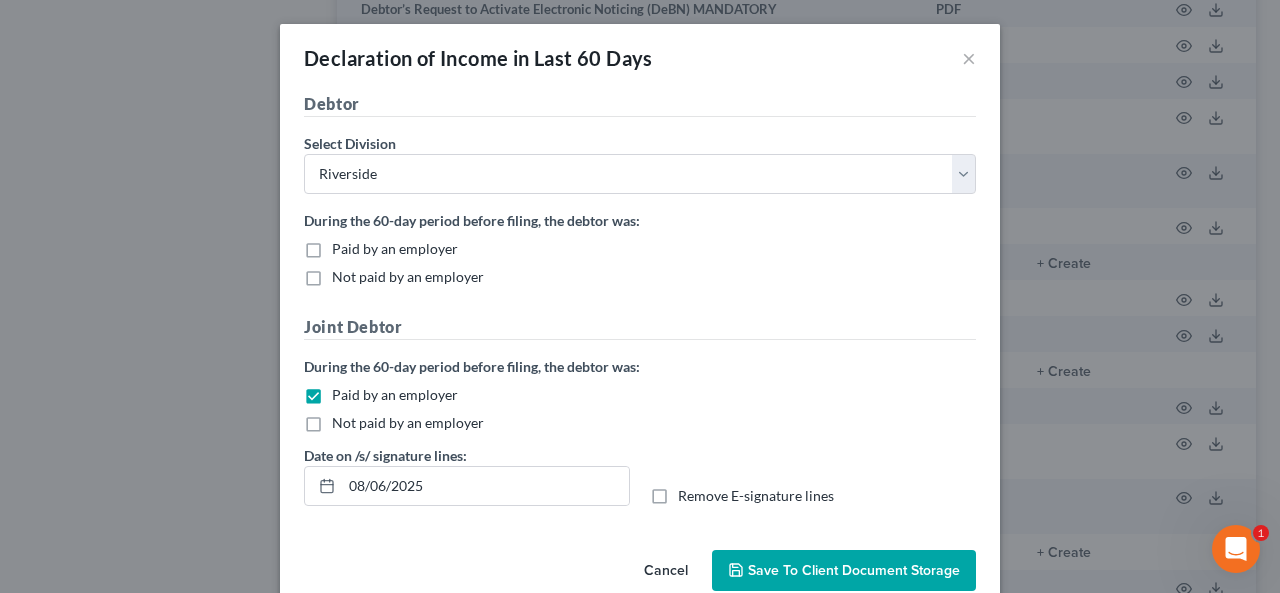 drag, startPoint x: 655, startPoint y: 491, endPoint x: 718, endPoint y: 554, distance: 89.09545 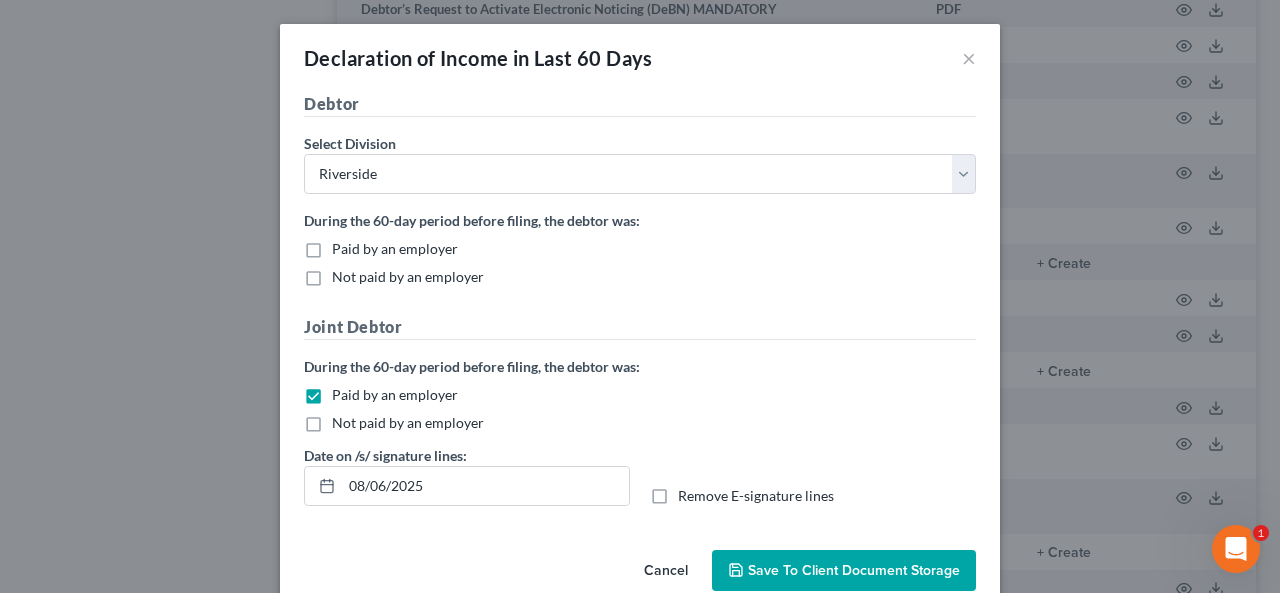 click on "Remove E-signature lines" at bounding box center [692, 492] 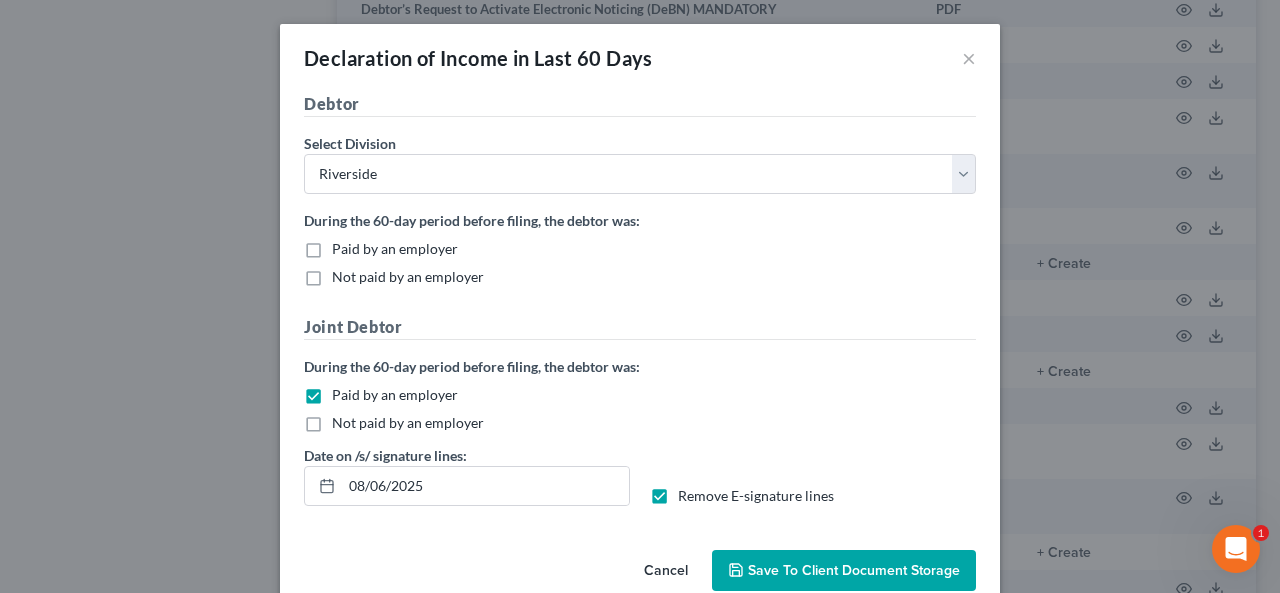 click on "Save to Client Document Storage" at bounding box center (854, 570) 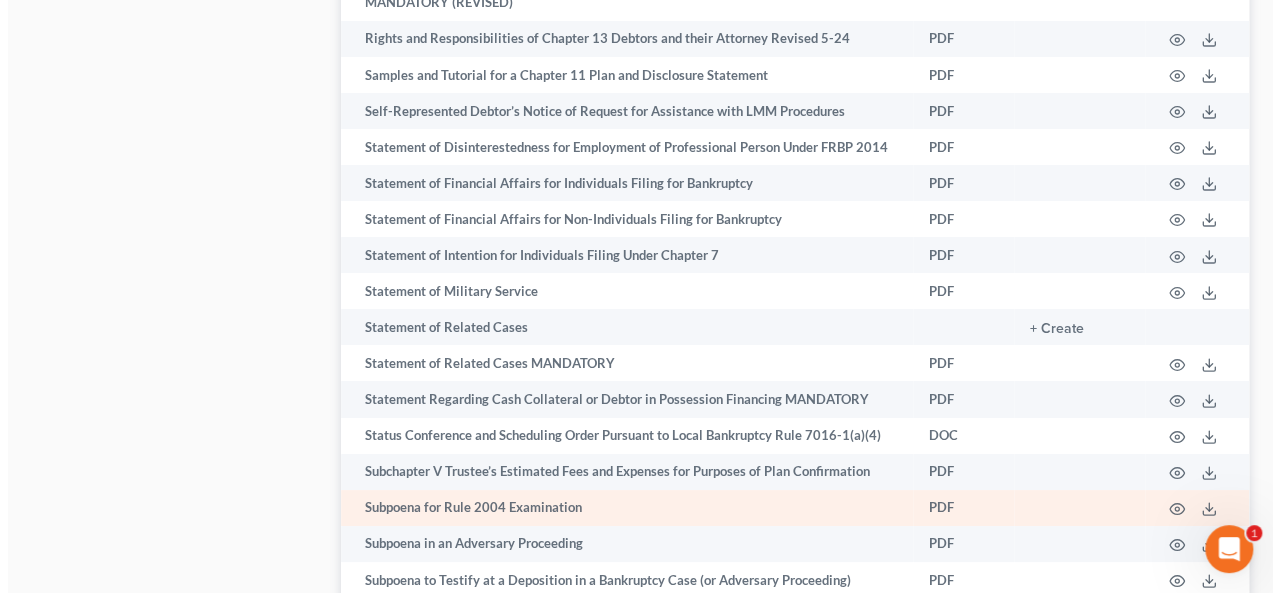 scroll, scrollTop: 11300, scrollLeft: 0, axis: vertical 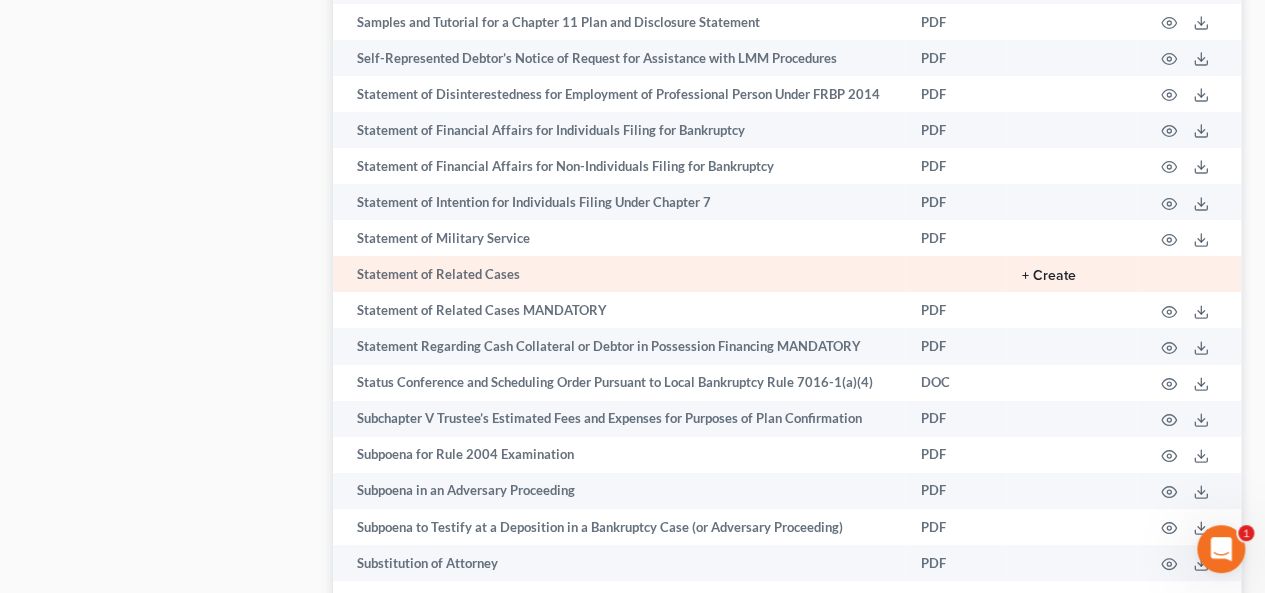 click on "+ Create" at bounding box center [1049, 276] 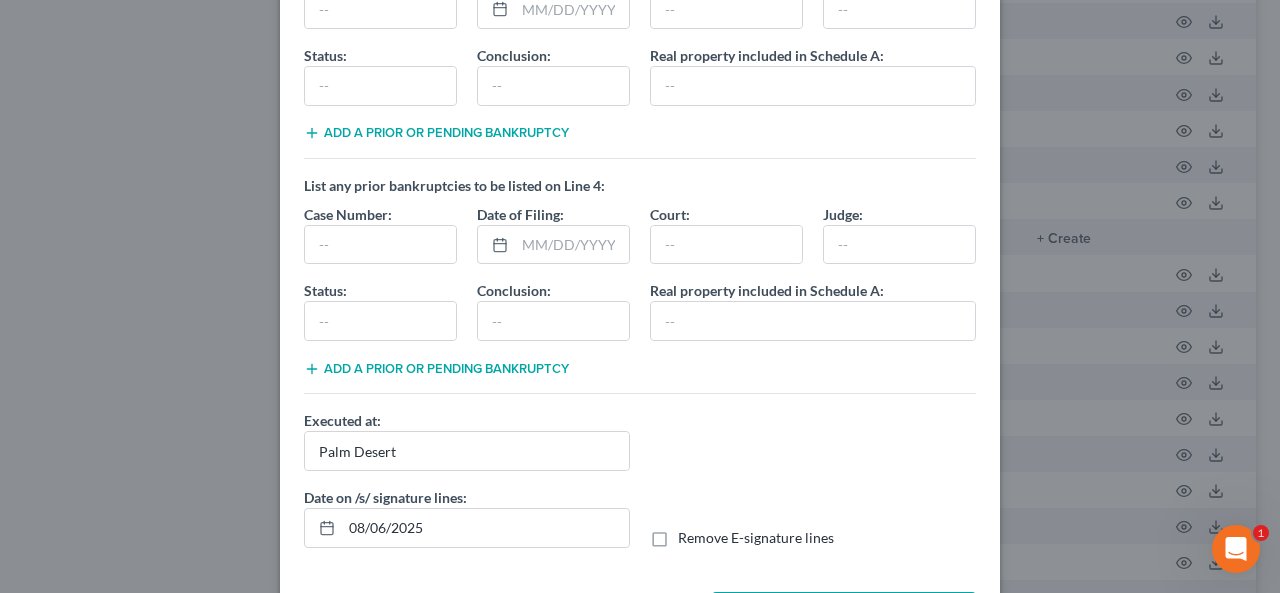 scroll, scrollTop: 696, scrollLeft: 0, axis: vertical 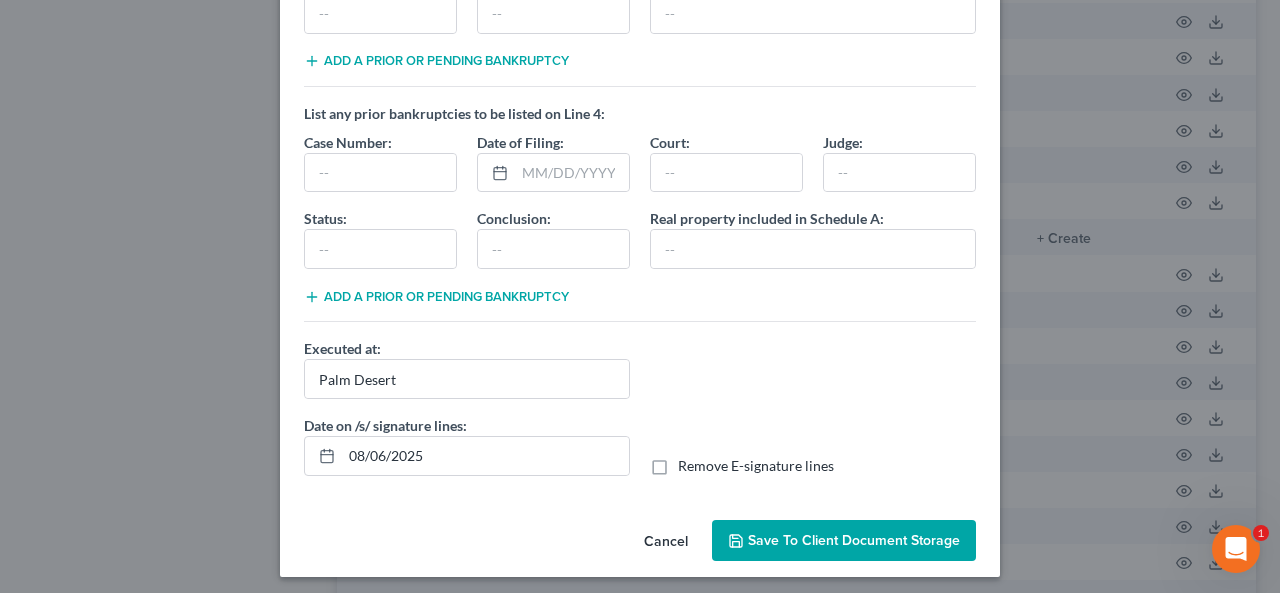 drag, startPoint x: 646, startPoint y: 457, endPoint x: 660, endPoint y: 489, distance: 34.928497 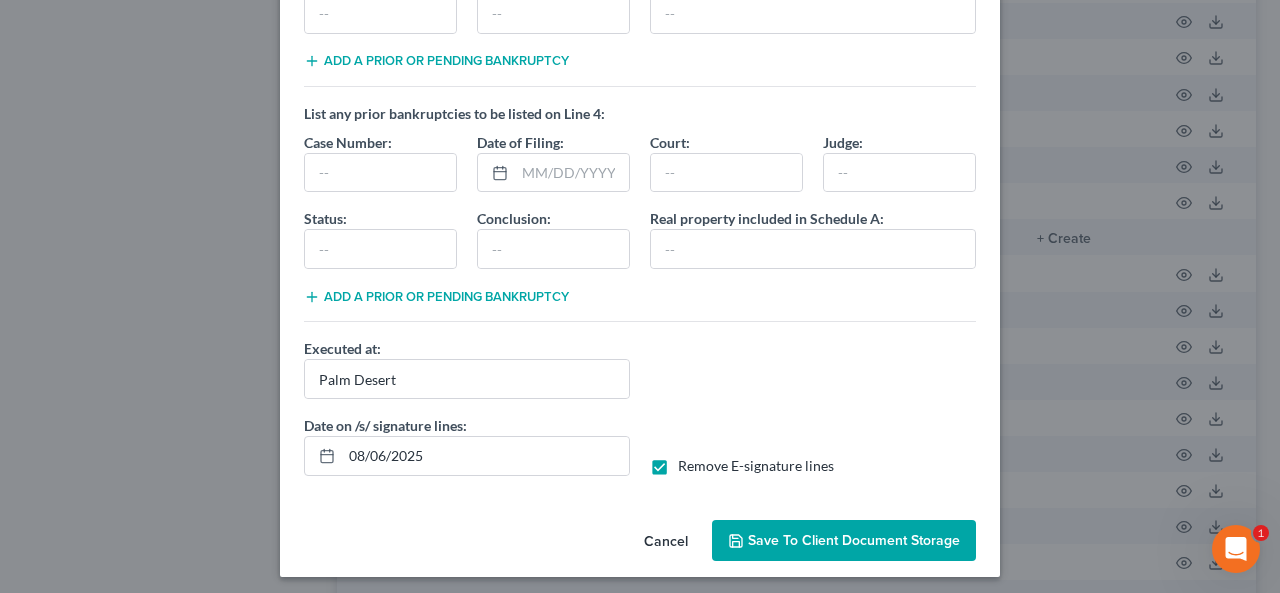 drag, startPoint x: 797, startPoint y: 535, endPoint x: 854, endPoint y: 506, distance: 63.953106 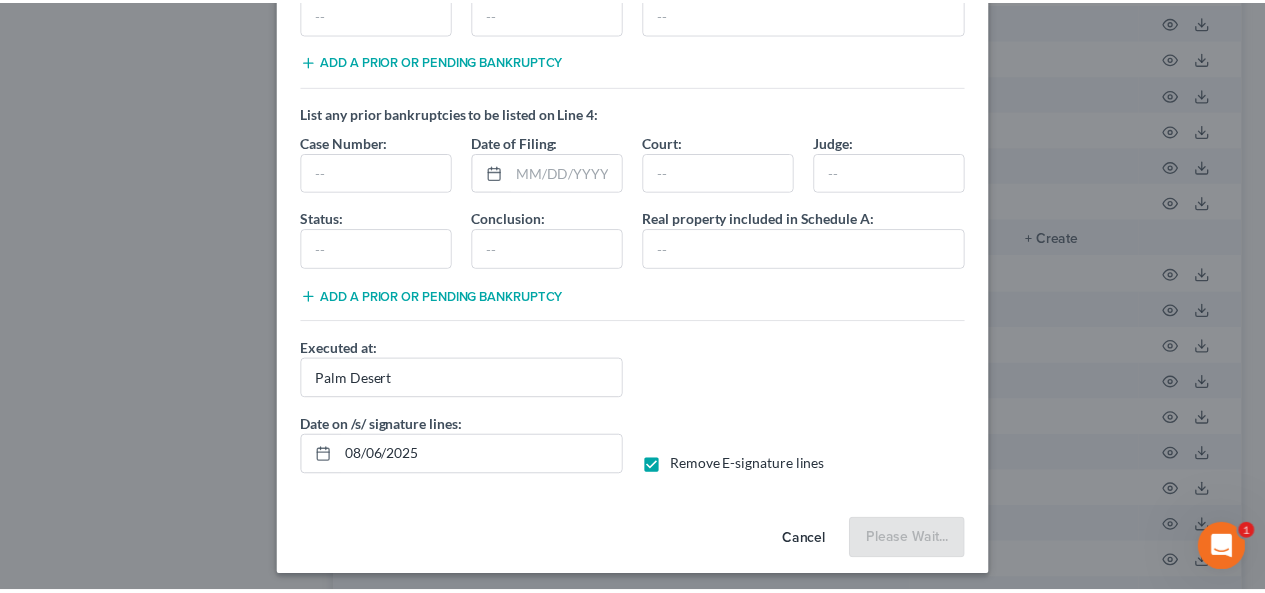 scroll, scrollTop: 695, scrollLeft: 0, axis: vertical 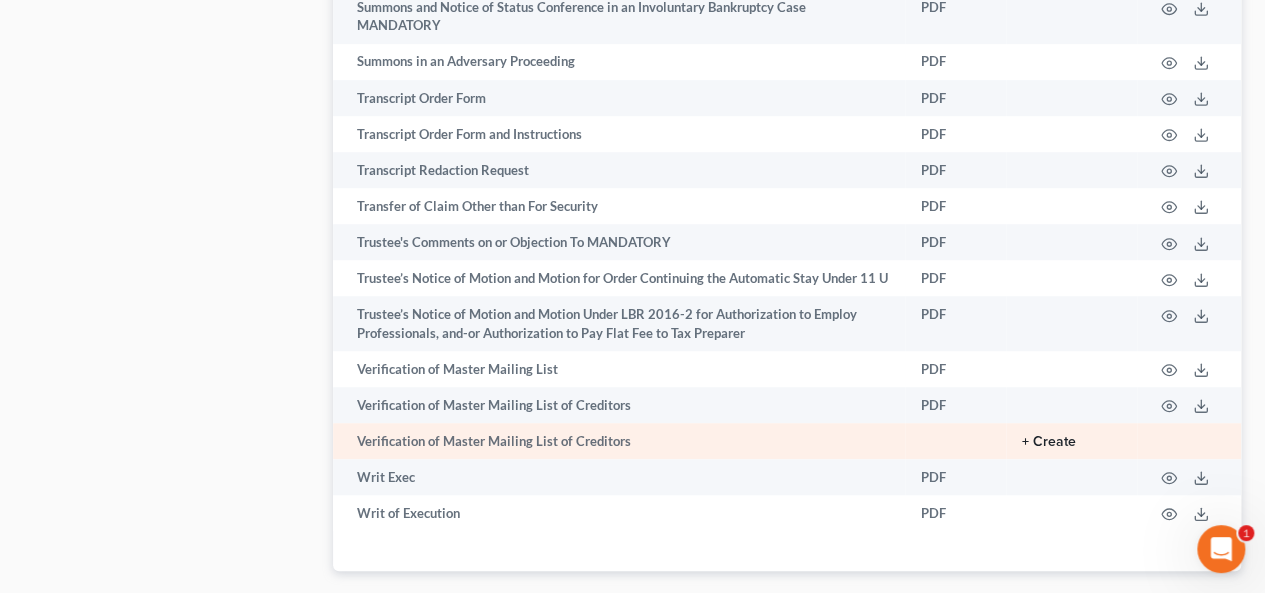 click on "+ Create" at bounding box center [1049, 442] 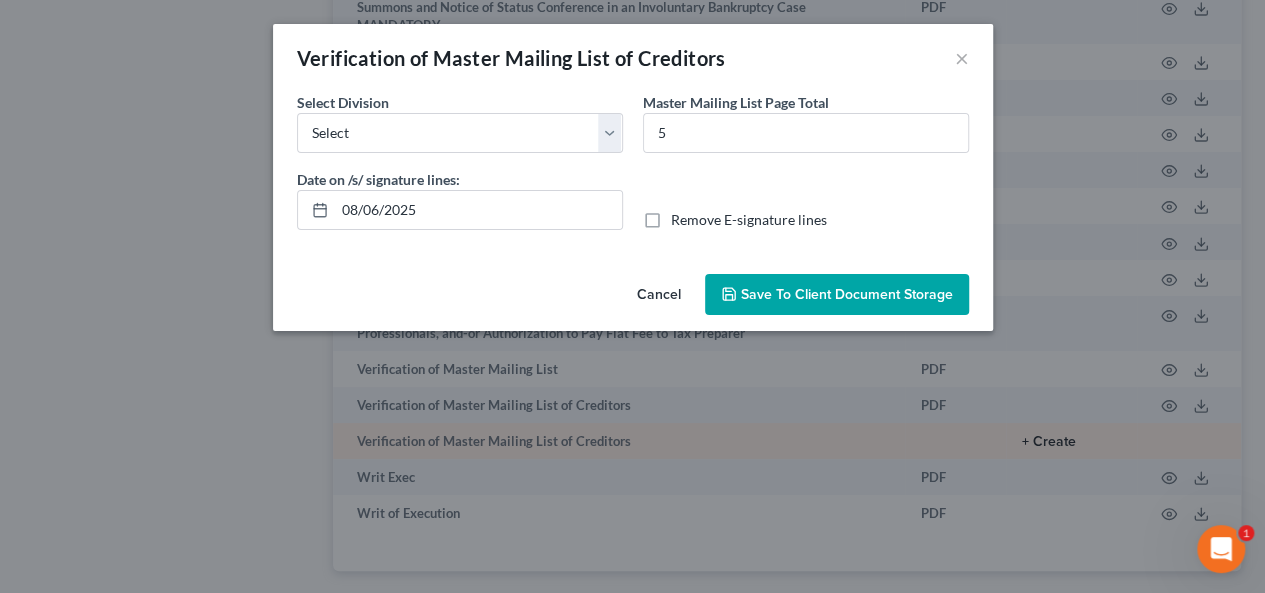 scroll, scrollTop: 11989, scrollLeft: 0, axis: vertical 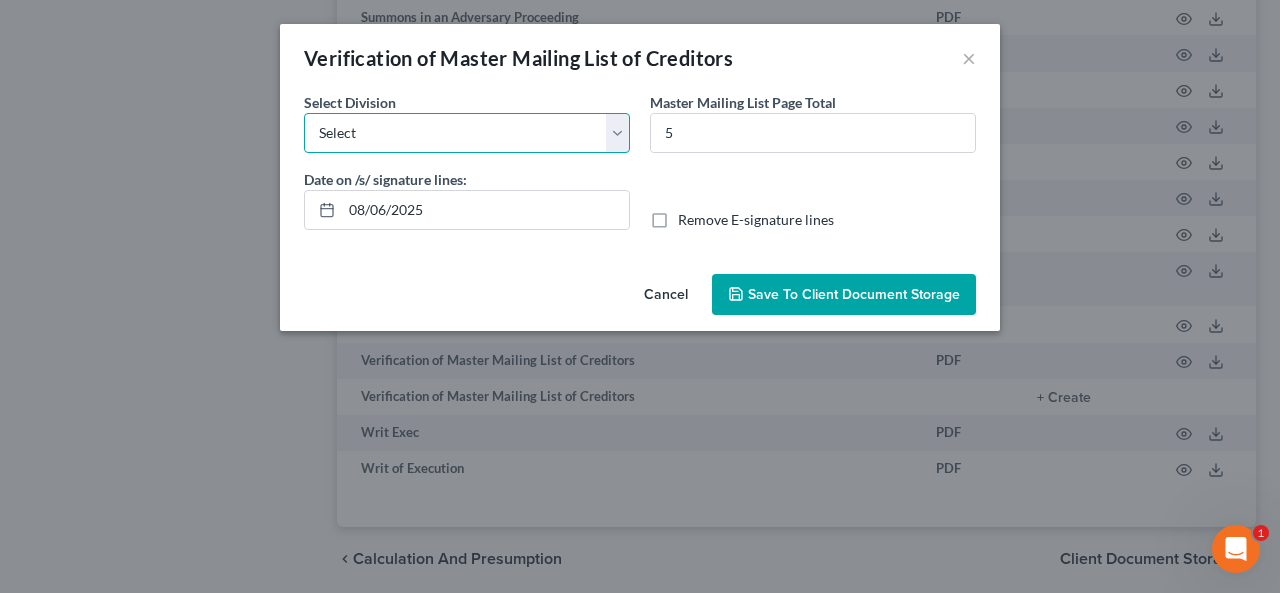 drag, startPoint x: 615, startPoint y: 125, endPoint x: 522, endPoint y: 151, distance: 96.56604 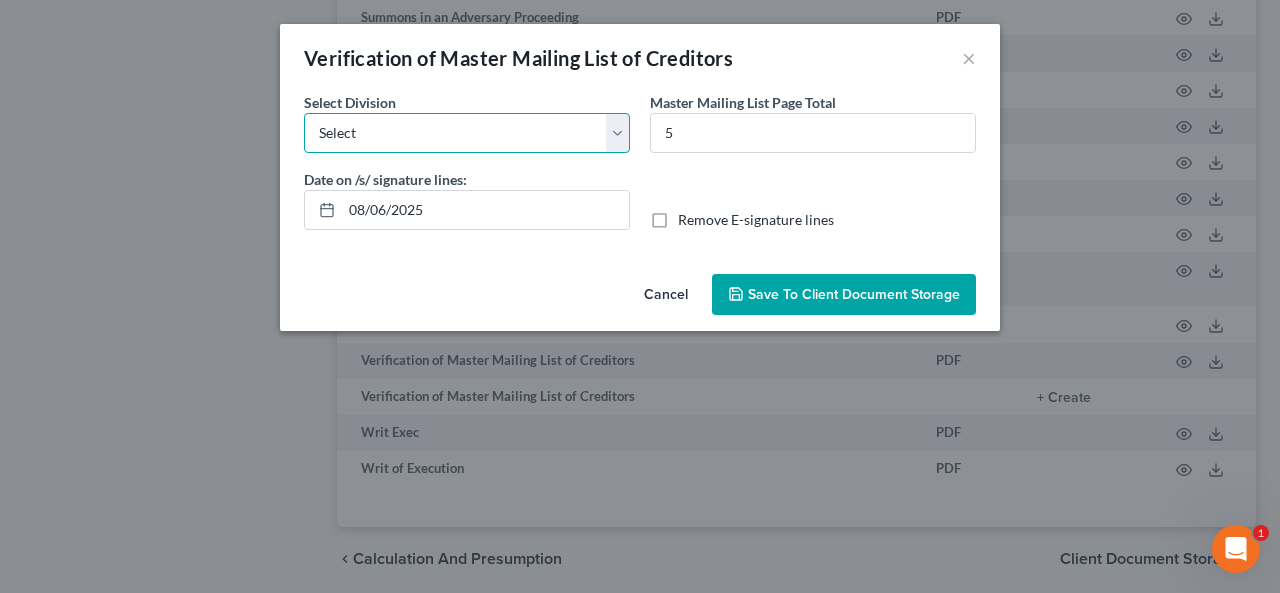 select on "1" 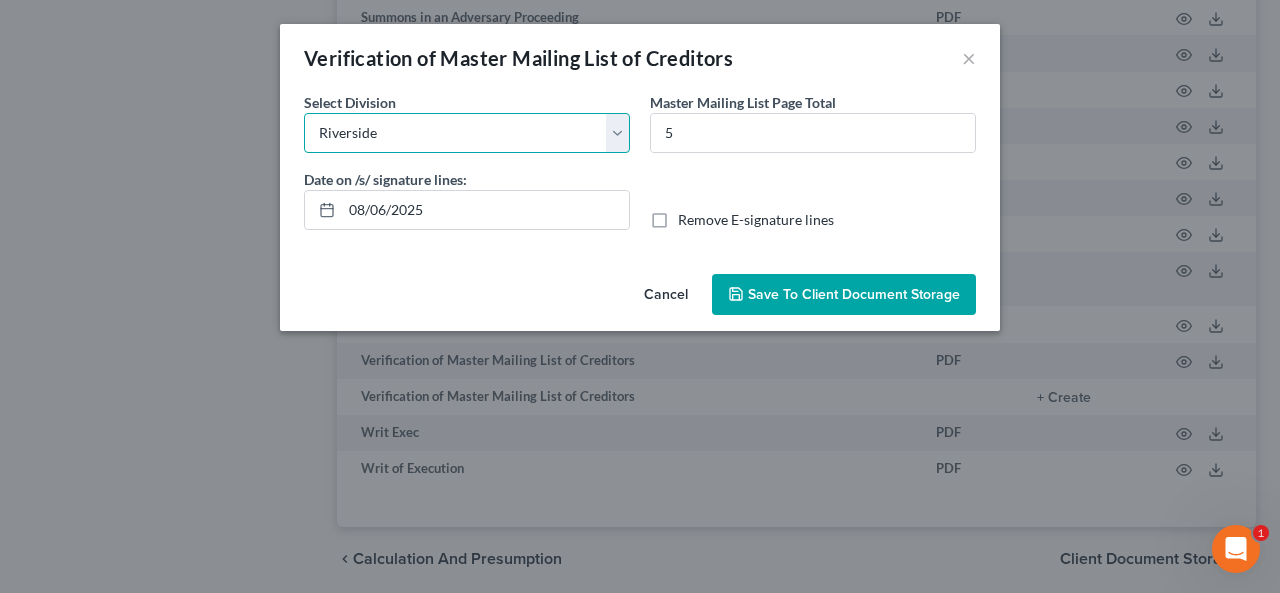 click on "Select Los Angeles Riverside Santa Ana Northern San Fernando Valley" at bounding box center [467, 133] 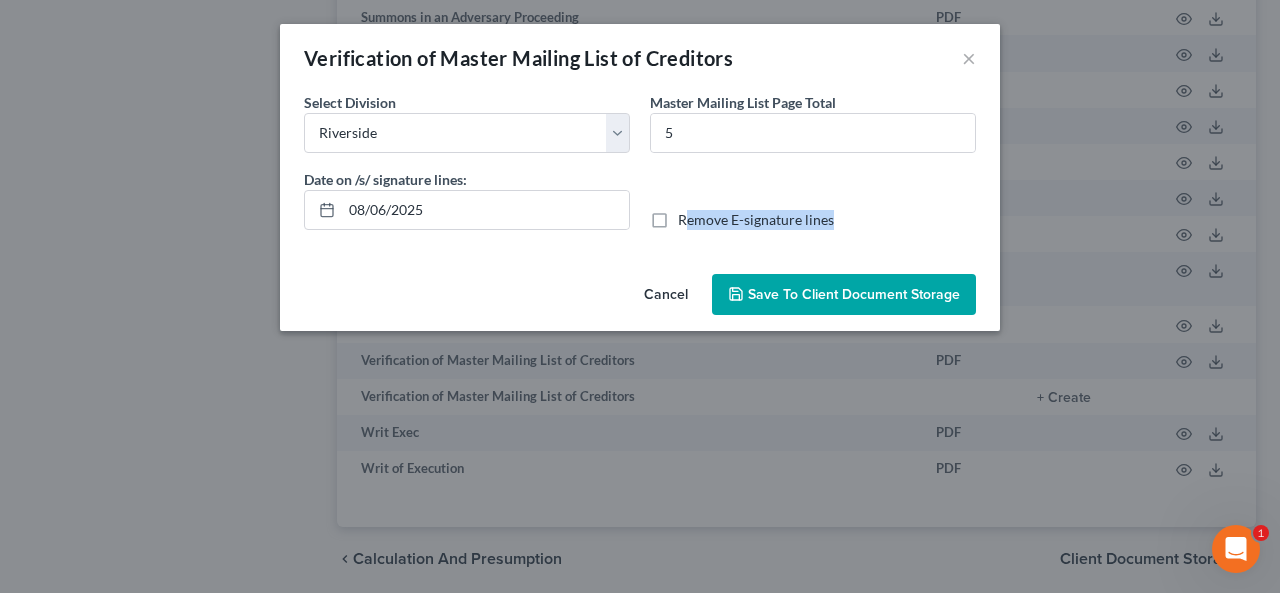drag, startPoint x: 674, startPoint y: 211, endPoint x: 658, endPoint y: 215, distance: 16.492422 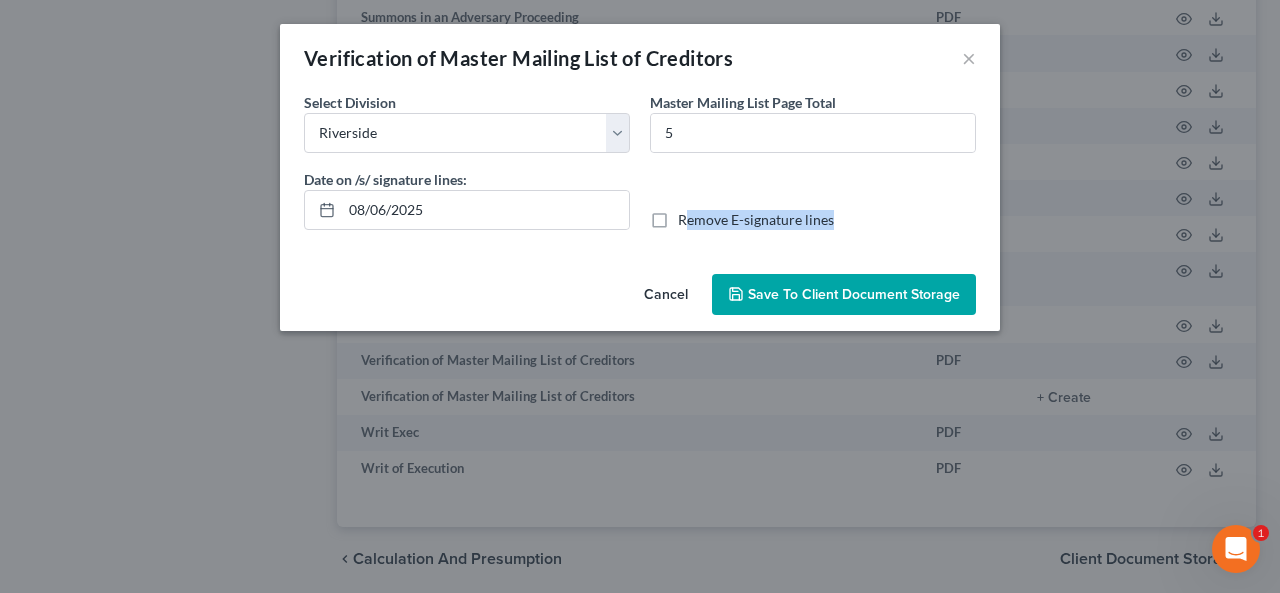 click on "Remove E-signature lines" at bounding box center (756, 220) 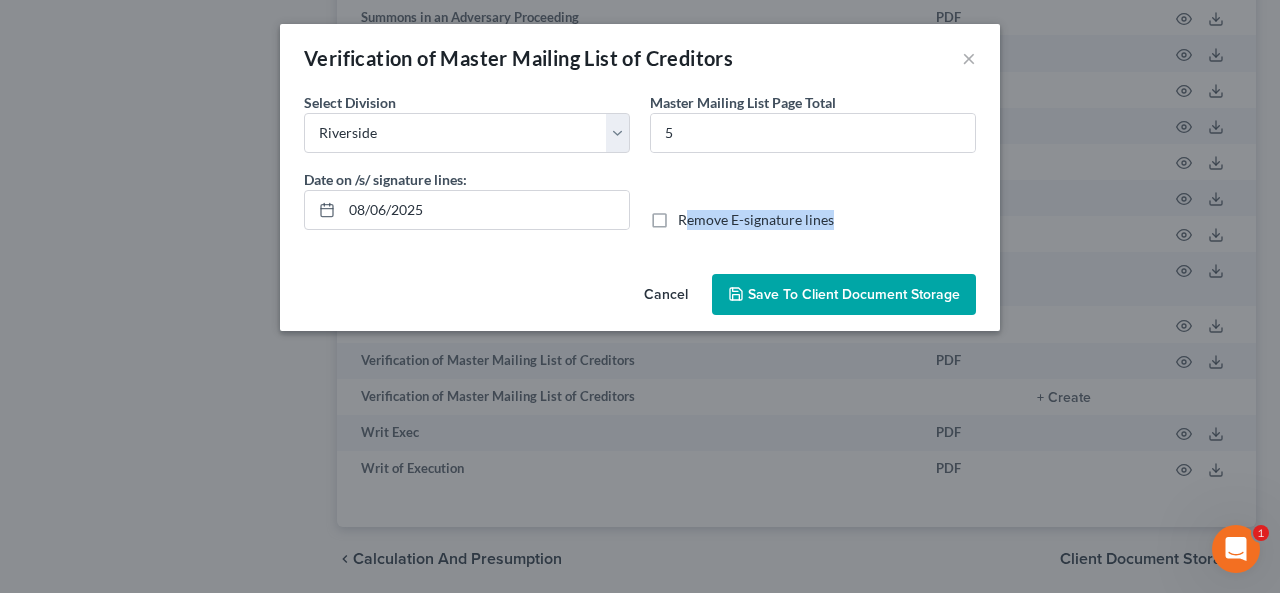 click on "Remove E-signature lines" at bounding box center [692, 216] 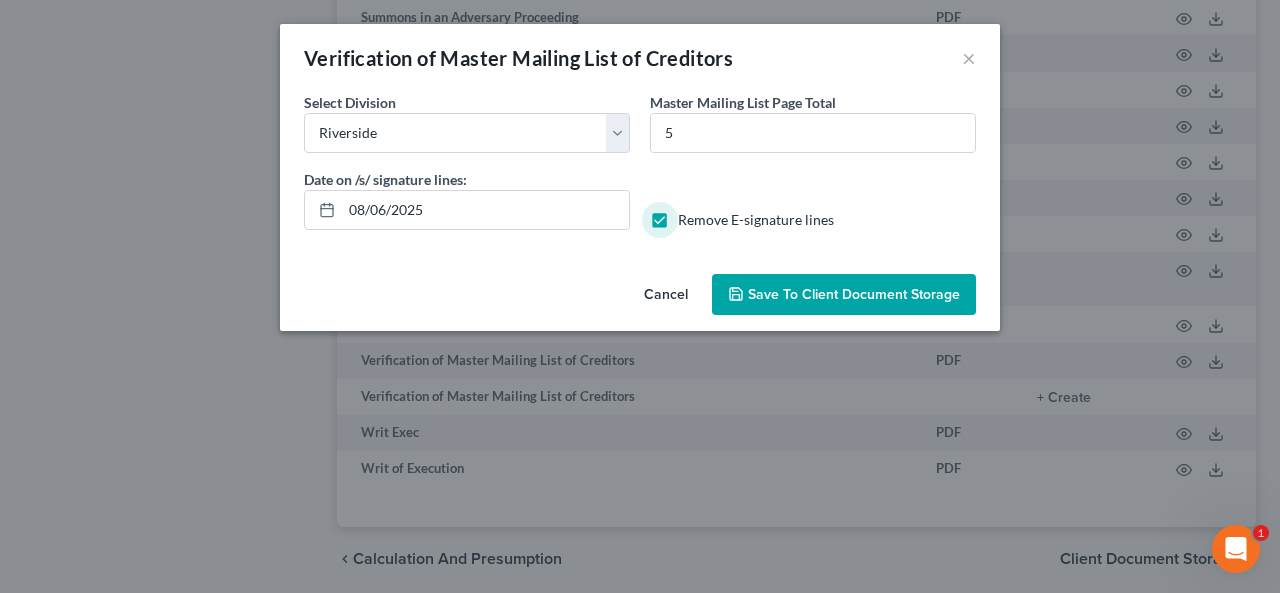 drag, startPoint x: 848, startPoint y: 288, endPoint x: 828, endPoint y: 285, distance: 20.22375 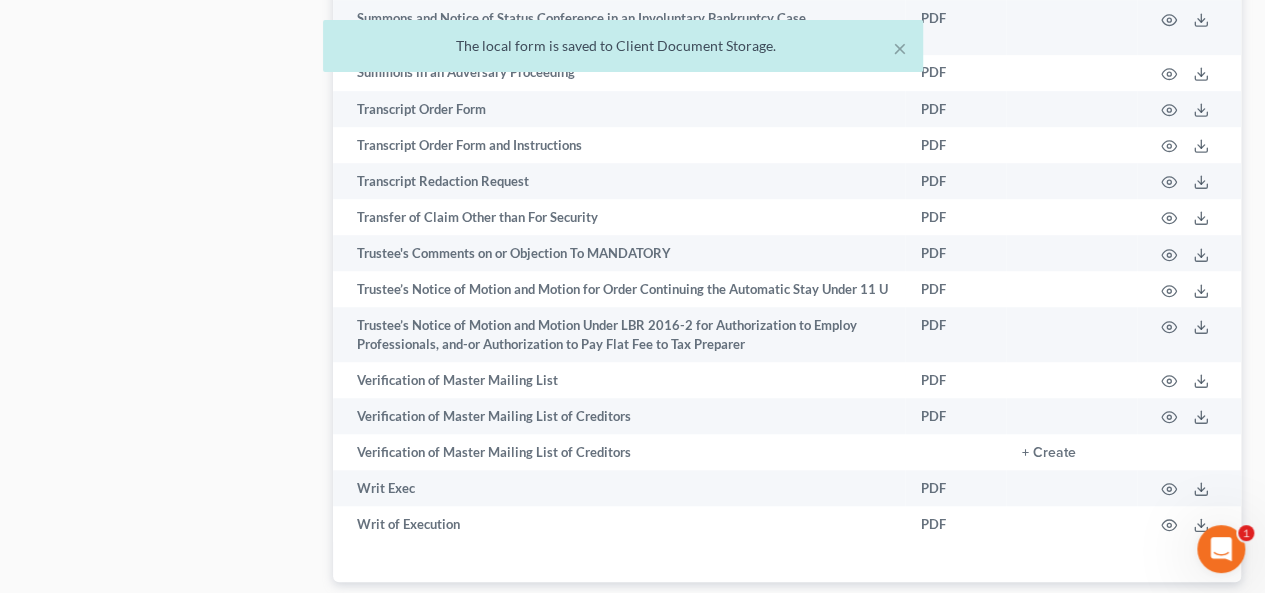 scroll, scrollTop: 12063, scrollLeft: 0, axis: vertical 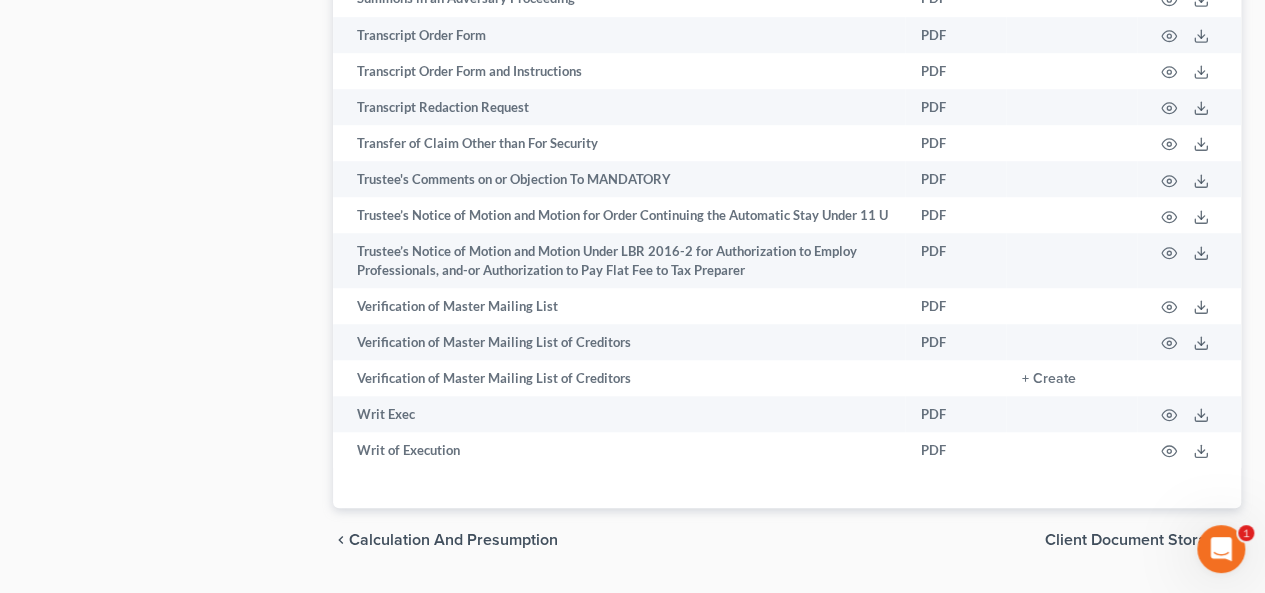 drag, startPoint x: 1128, startPoint y: 482, endPoint x: 1128, endPoint y: 461, distance: 21 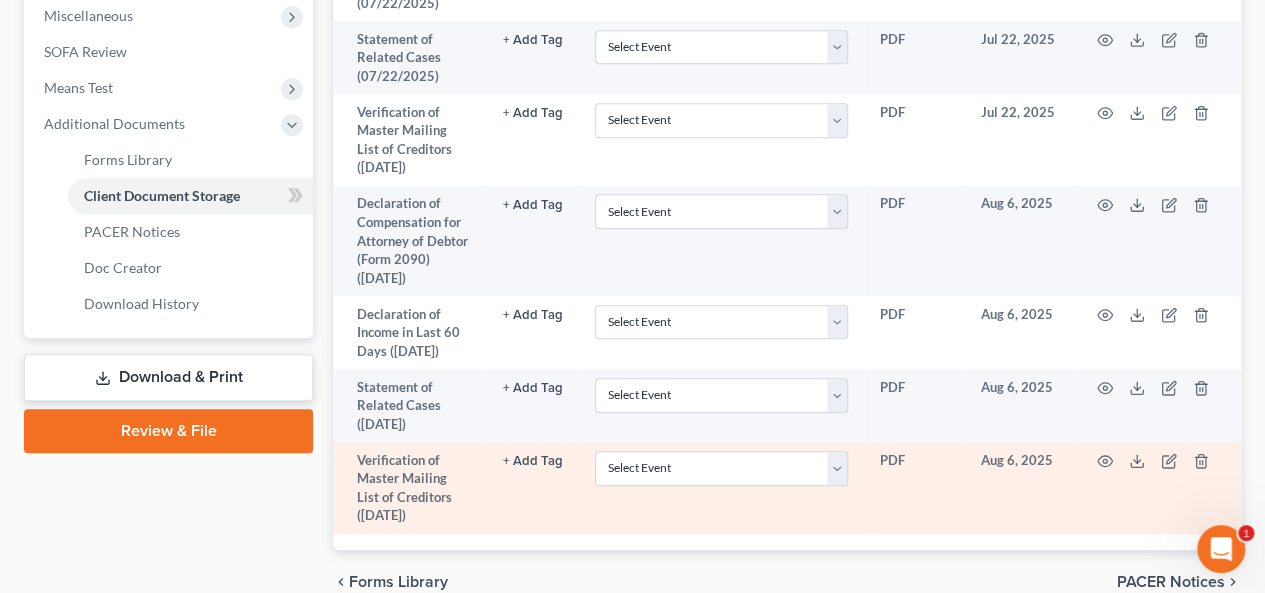 scroll, scrollTop: 790, scrollLeft: 0, axis: vertical 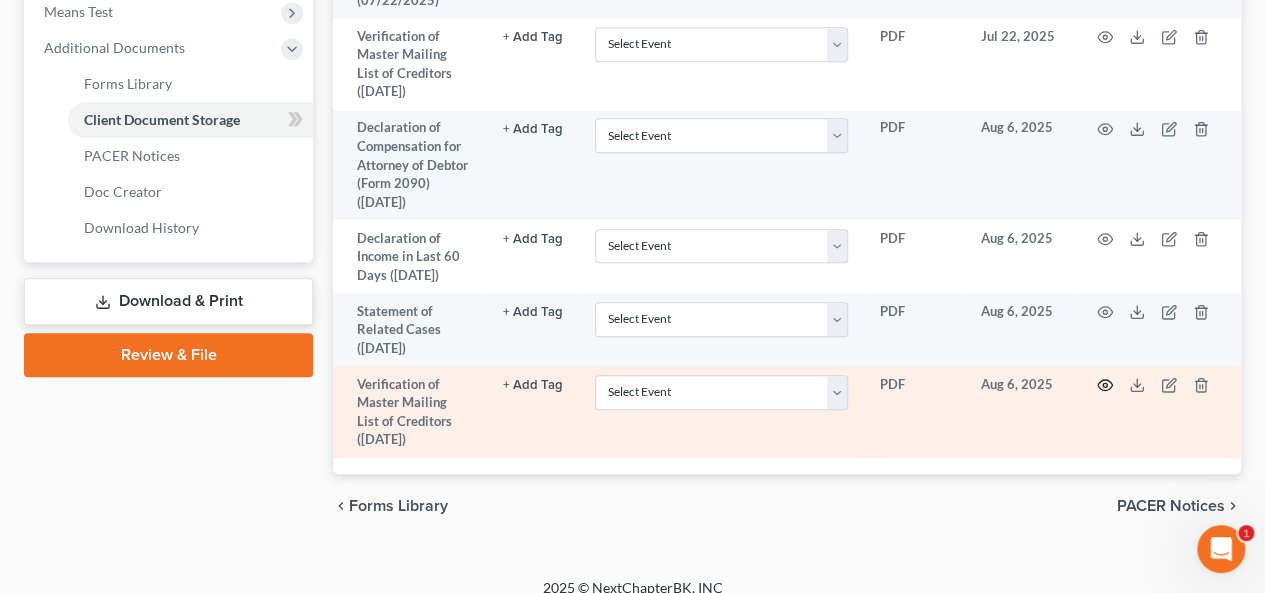 click 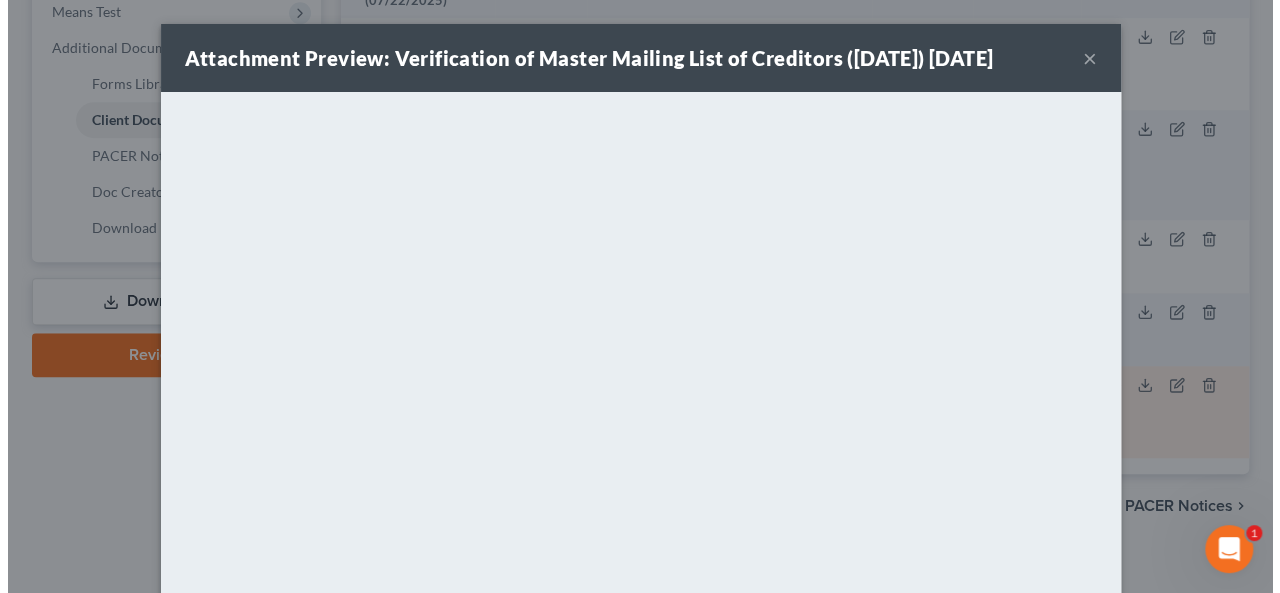 scroll, scrollTop: 753, scrollLeft: 0, axis: vertical 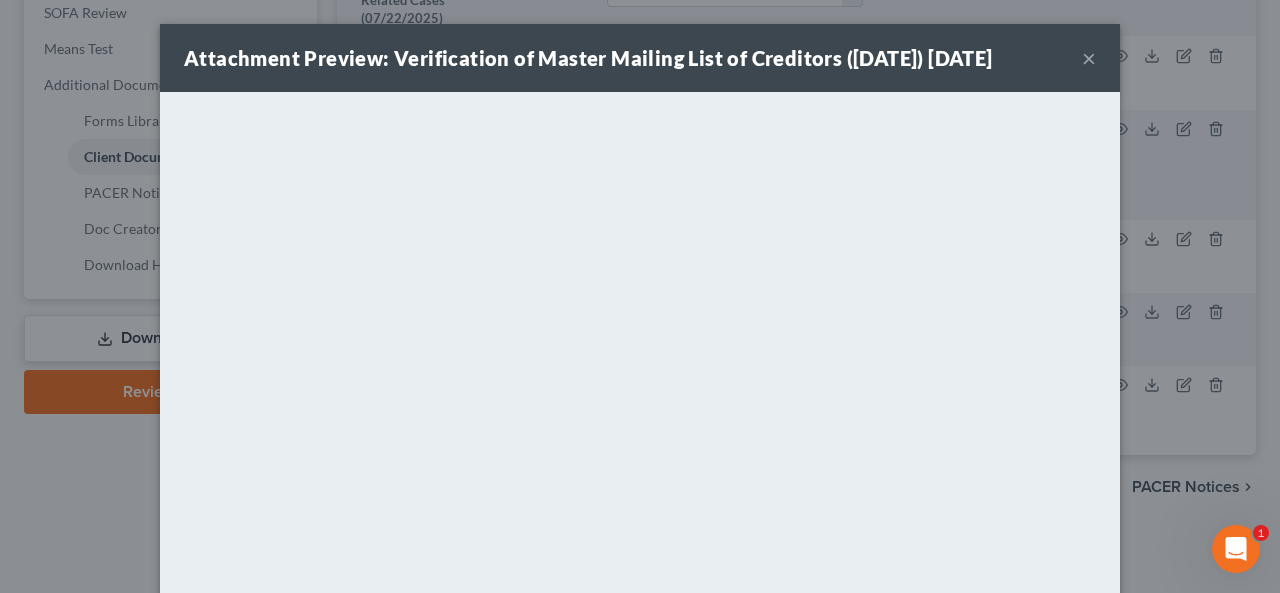 drag, startPoint x: 1081, startPoint y: 54, endPoint x: 1079, endPoint y: 42, distance: 12.165525 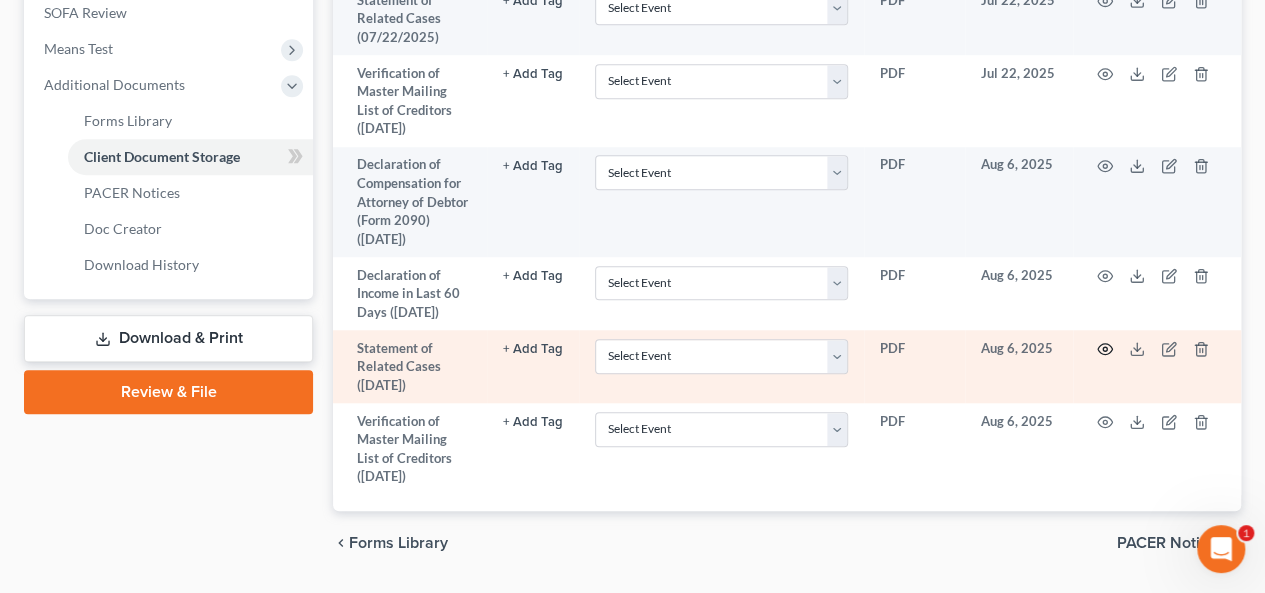 click 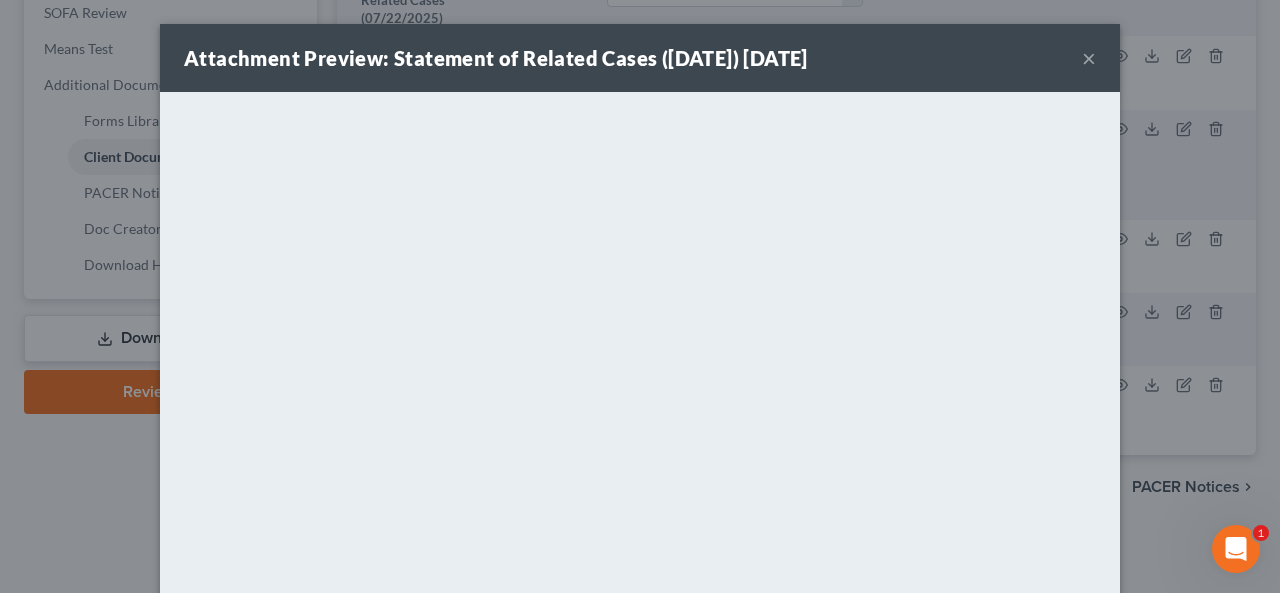 click on "×" at bounding box center (1089, 58) 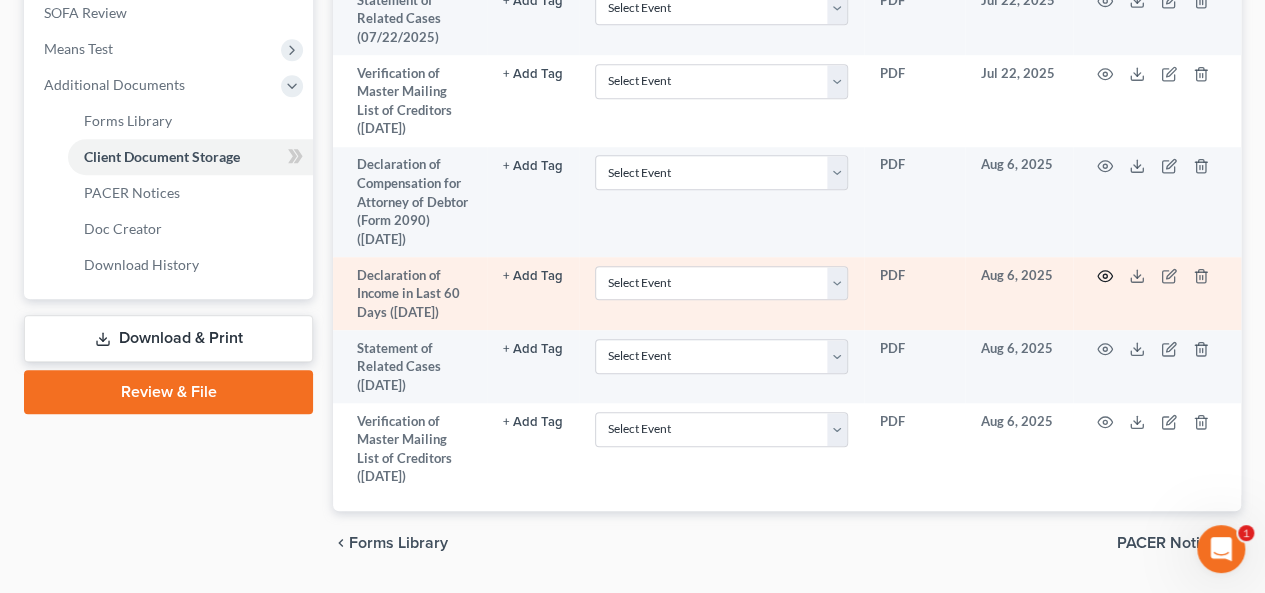 click 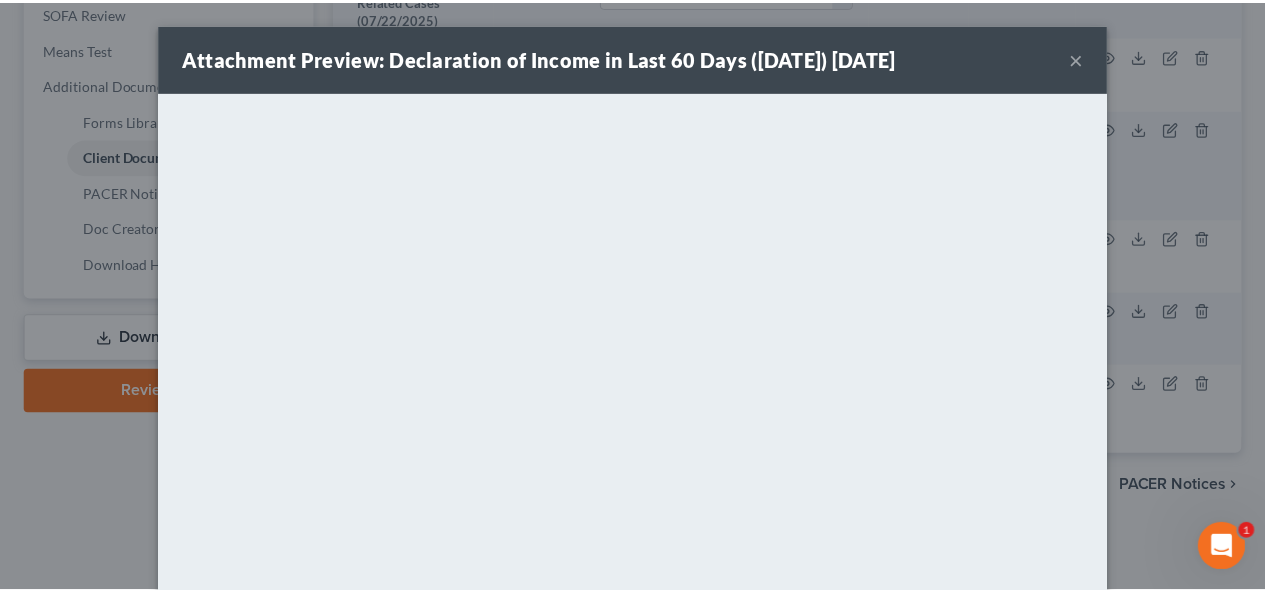 scroll, scrollTop: 0, scrollLeft: 0, axis: both 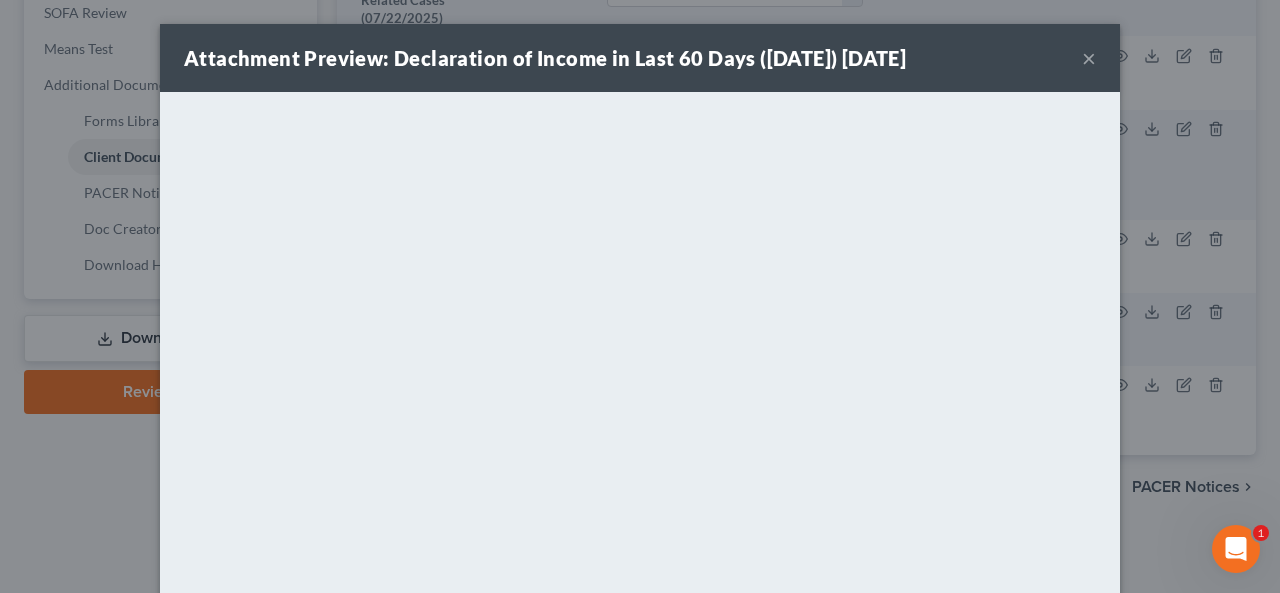 click on "×" at bounding box center [1089, 58] 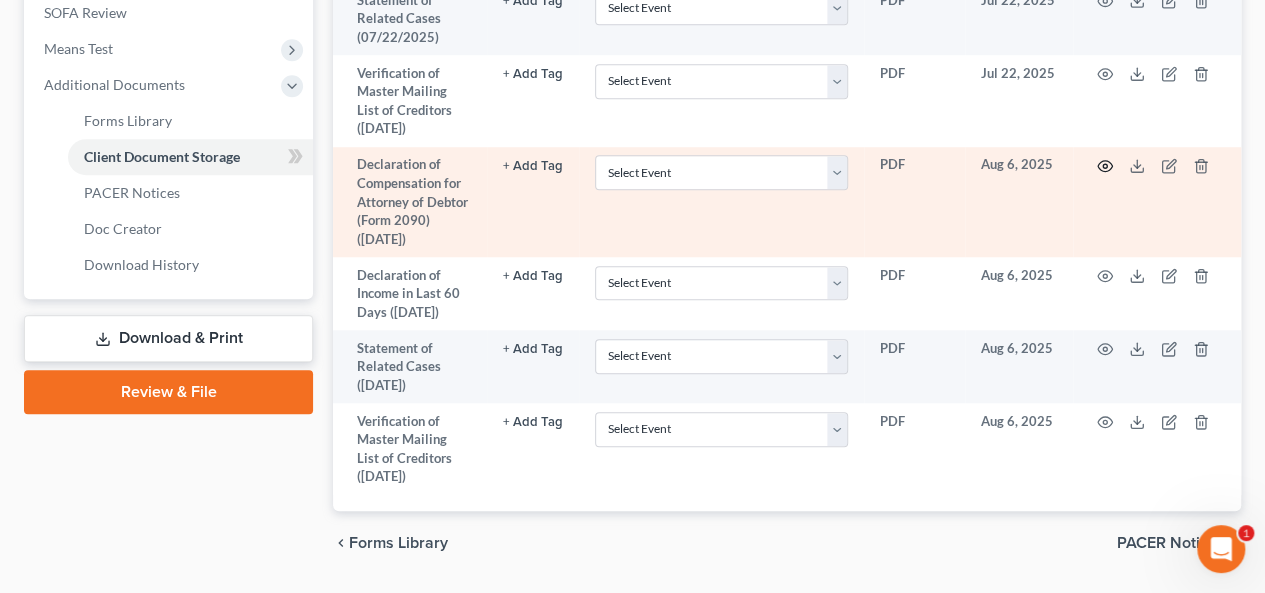 click at bounding box center [1157, 202] 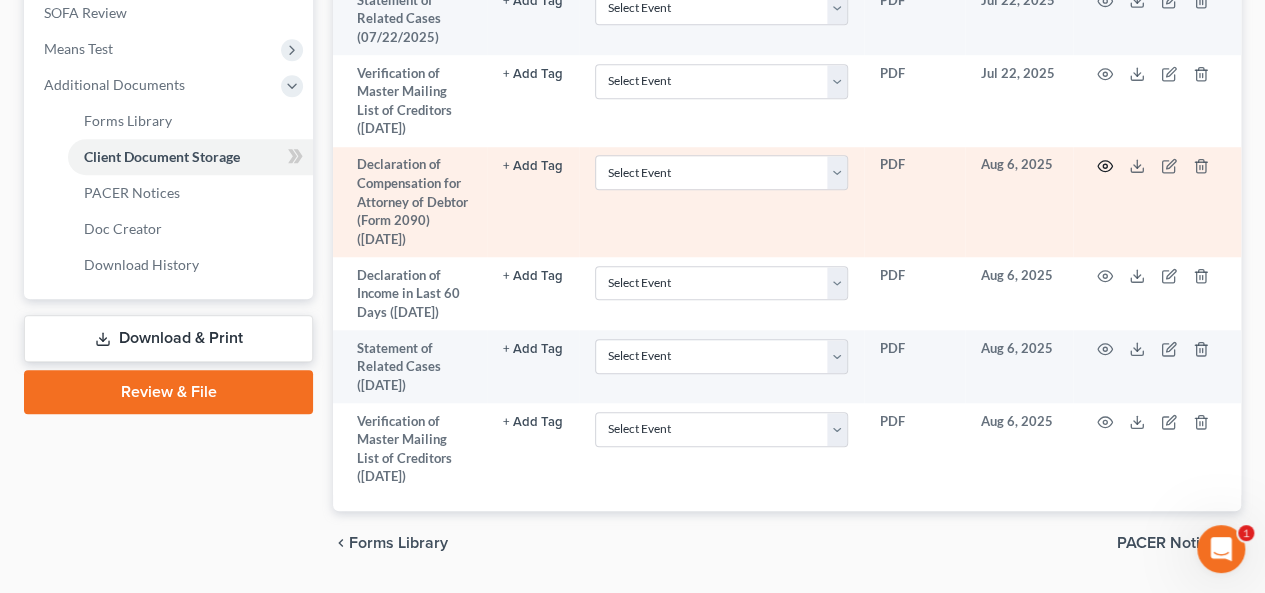 click 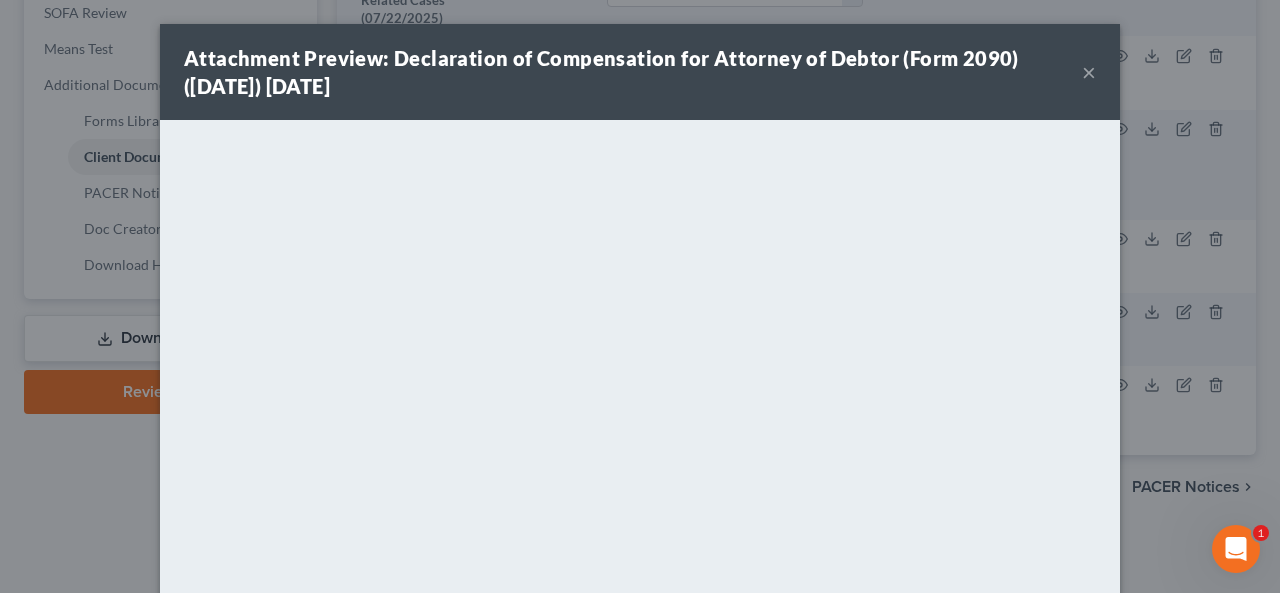 click on "×" at bounding box center [1089, 72] 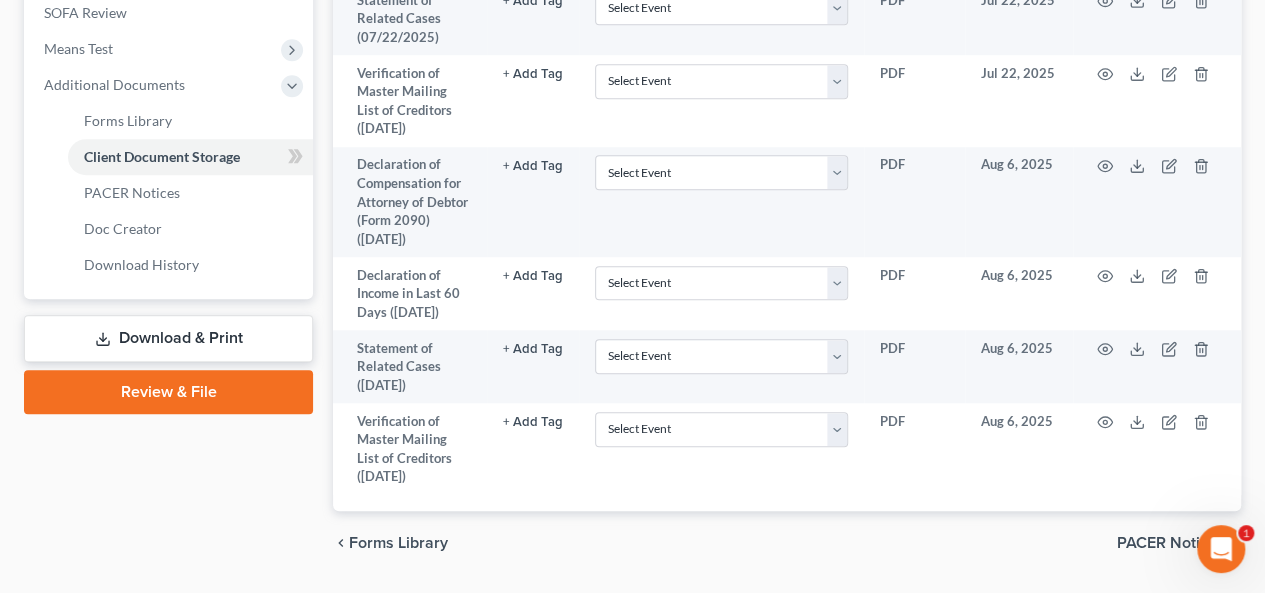 click on "Download & Print" at bounding box center (168, 338) 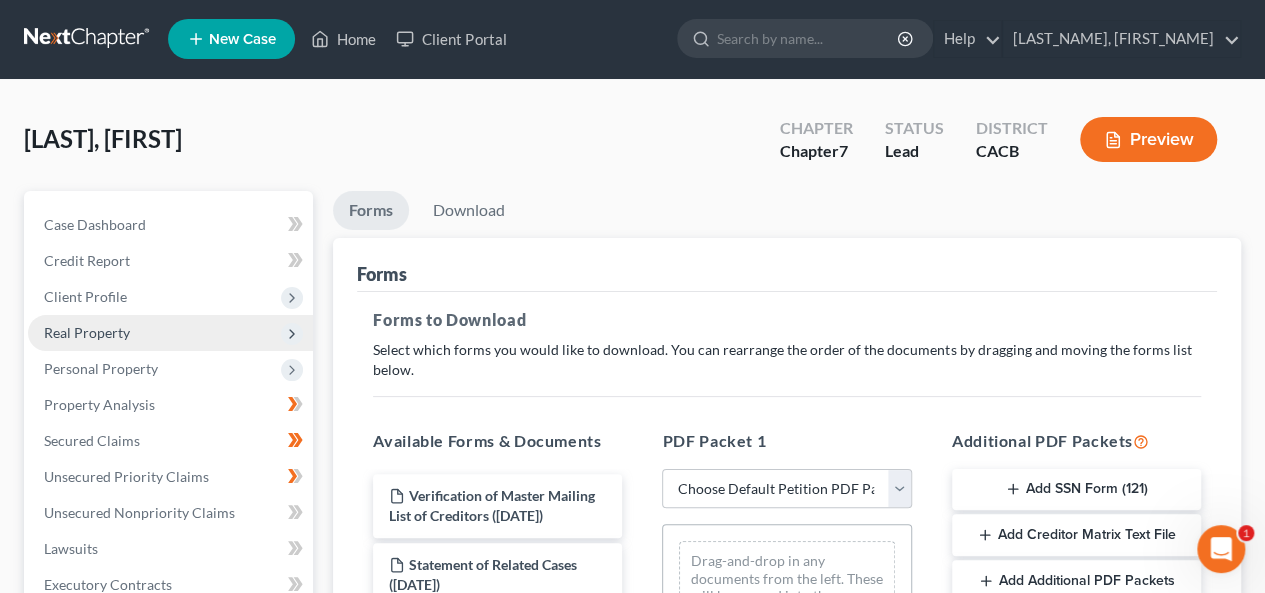 scroll, scrollTop: 0, scrollLeft: 0, axis: both 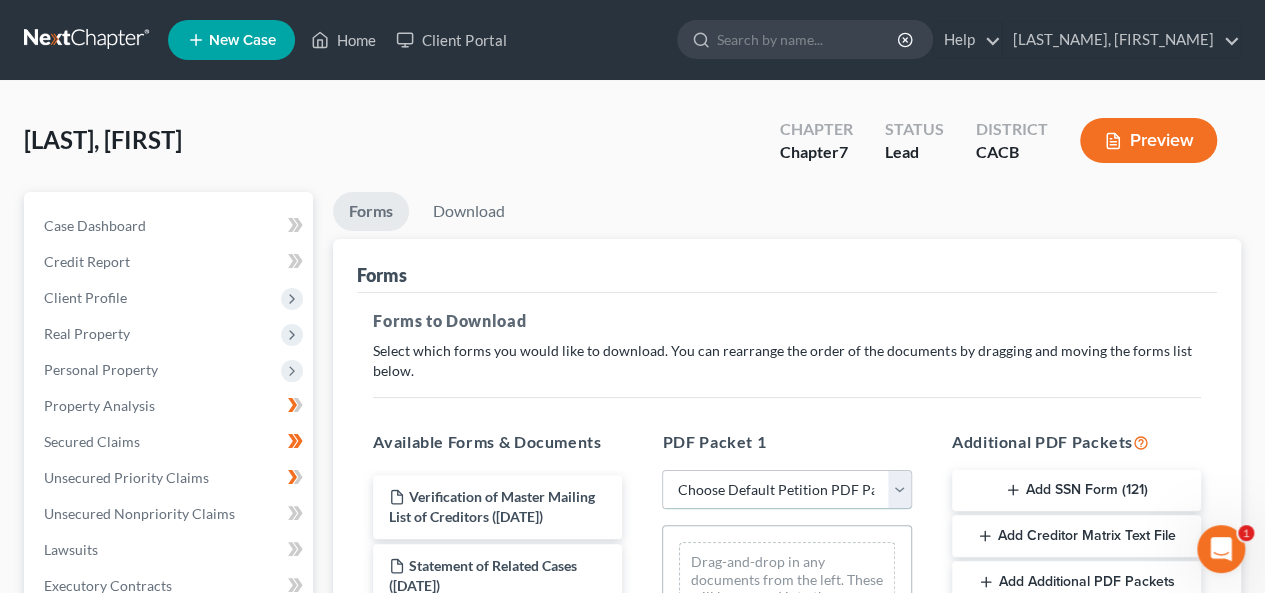 click on "Choose Default Petition PDF Packet Complete Bankruptcy Petition (all forms and schedules) Emergency Filing Forms (Petition and Creditor List Only) Amended Forms Signature Pages Only New Office" at bounding box center (786, 490) 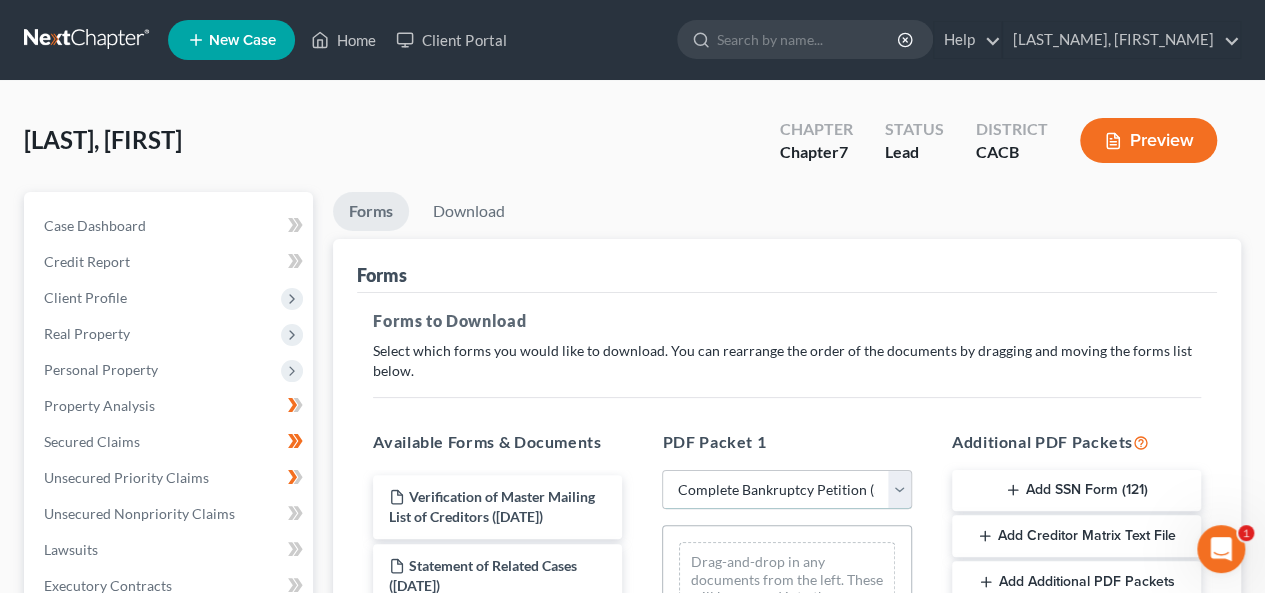click on "Choose Default Petition PDF Packet Complete Bankruptcy Petition (all forms and schedules) Emergency Filing Forms (Petition and Creditor List Only) Amended Forms Signature Pages Only New Office" at bounding box center [786, 490] 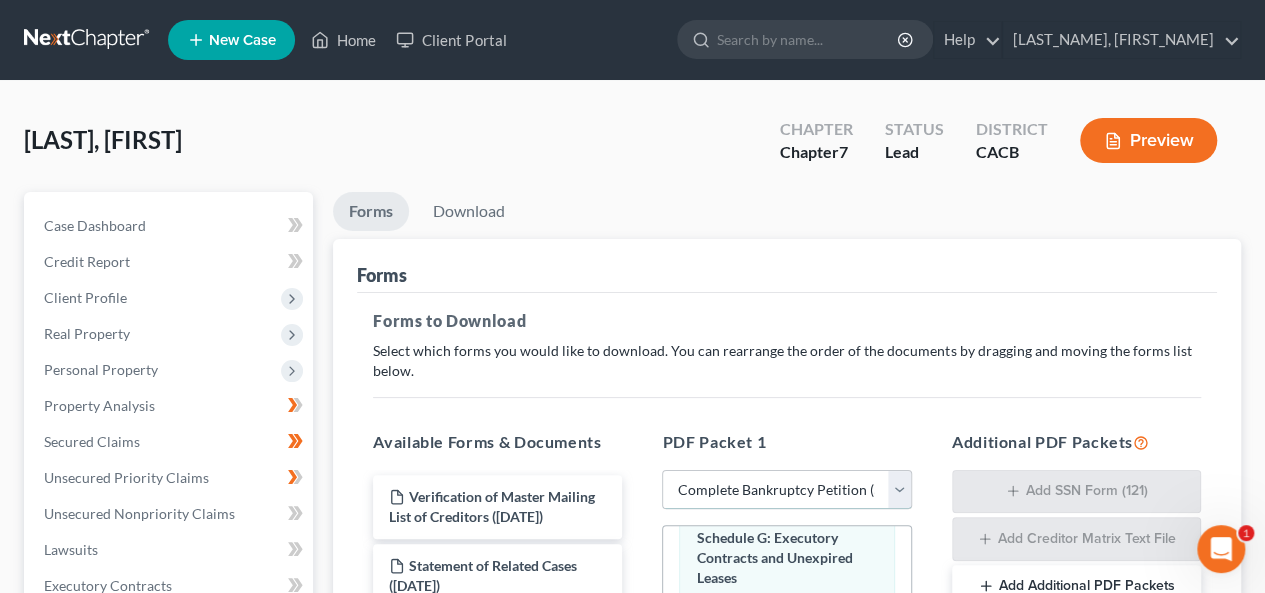 scroll, scrollTop: 600, scrollLeft: 0, axis: vertical 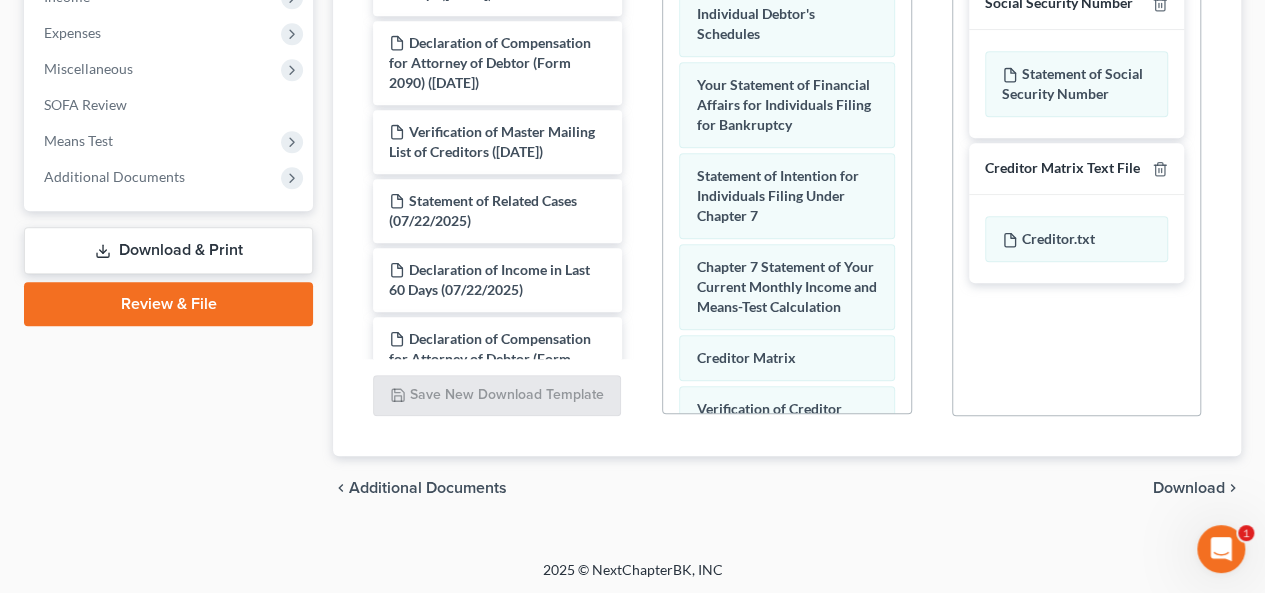 click on "Download" at bounding box center (1189, 488) 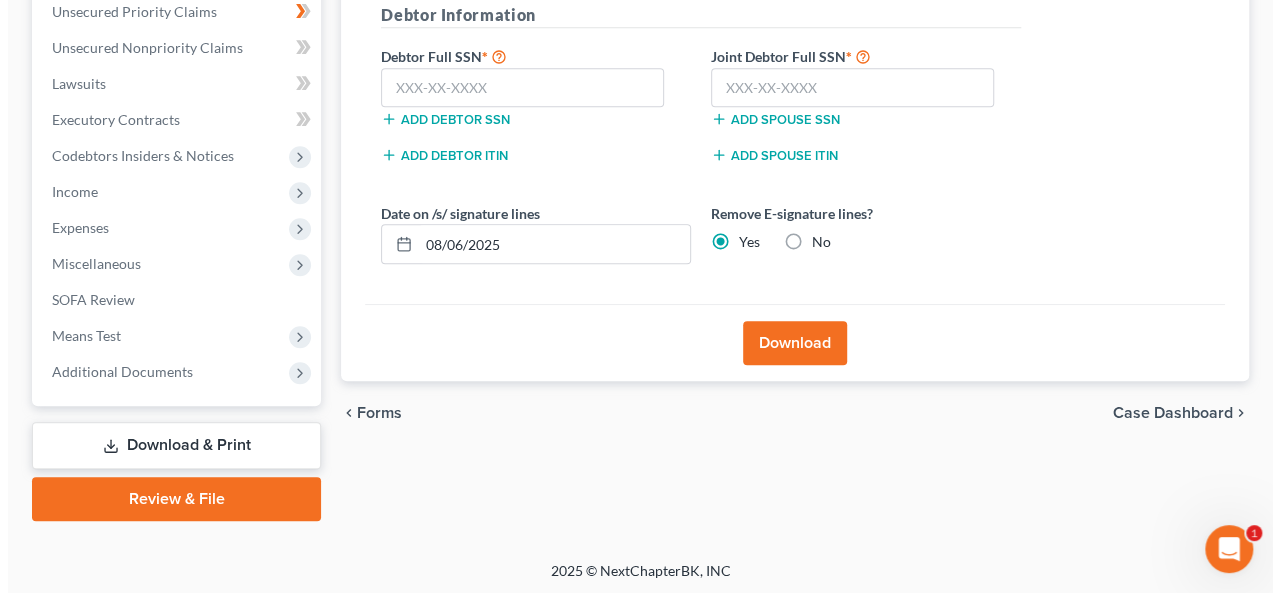 scroll, scrollTop: 267, scrollLeft: 0, axis: vertical 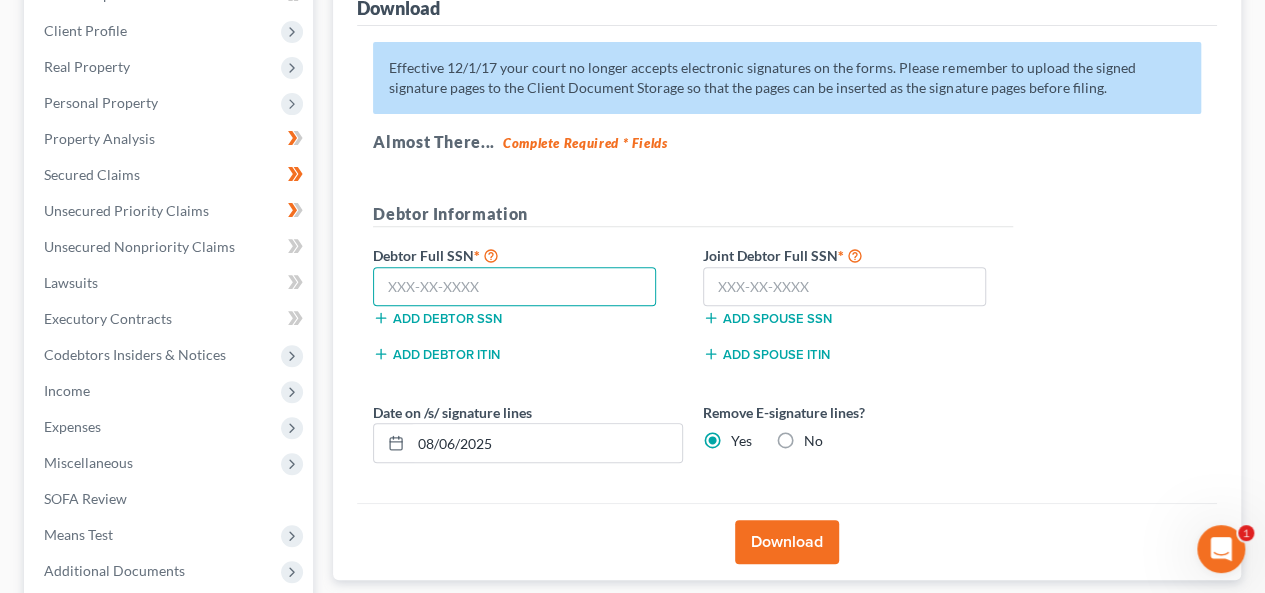 click at bounding box center (514, 287) 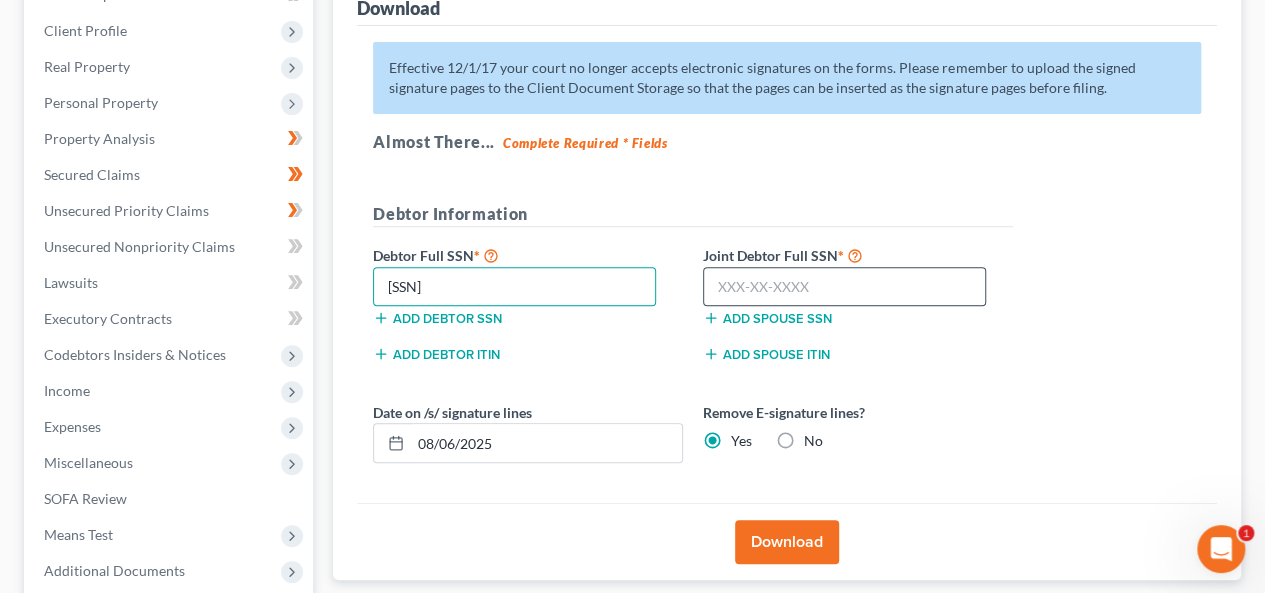 type on "[SSN]" 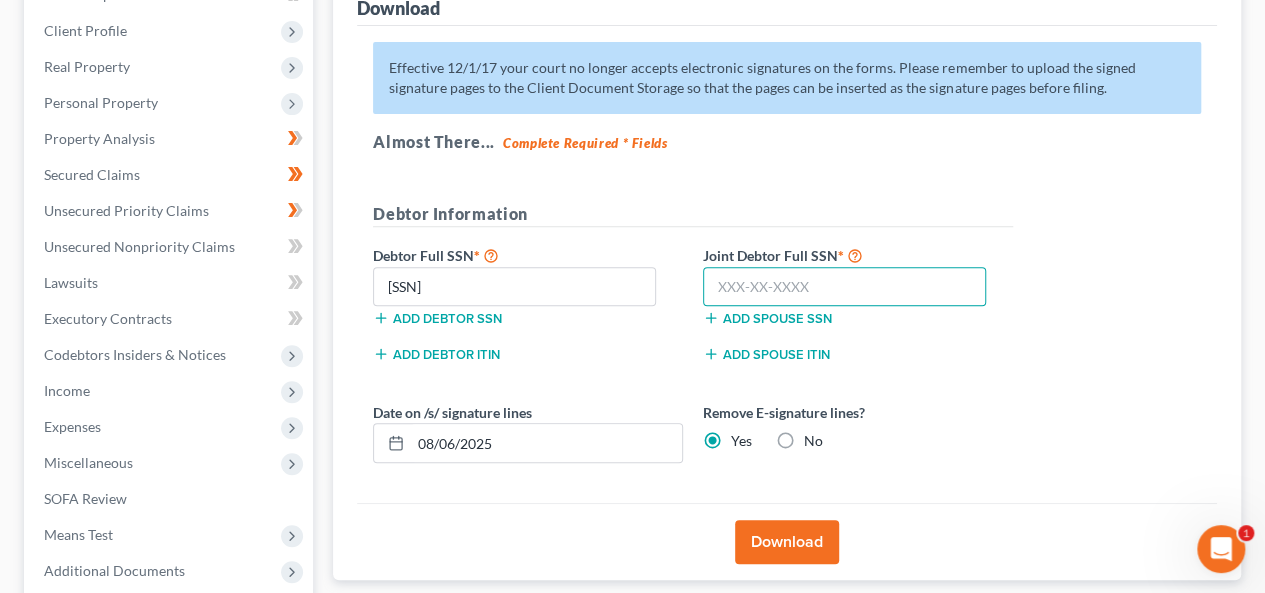 drag, startPoint x: 708, startPoint y: 291, endPoint x: 717, endPoint y: 269, distance: 23.769728 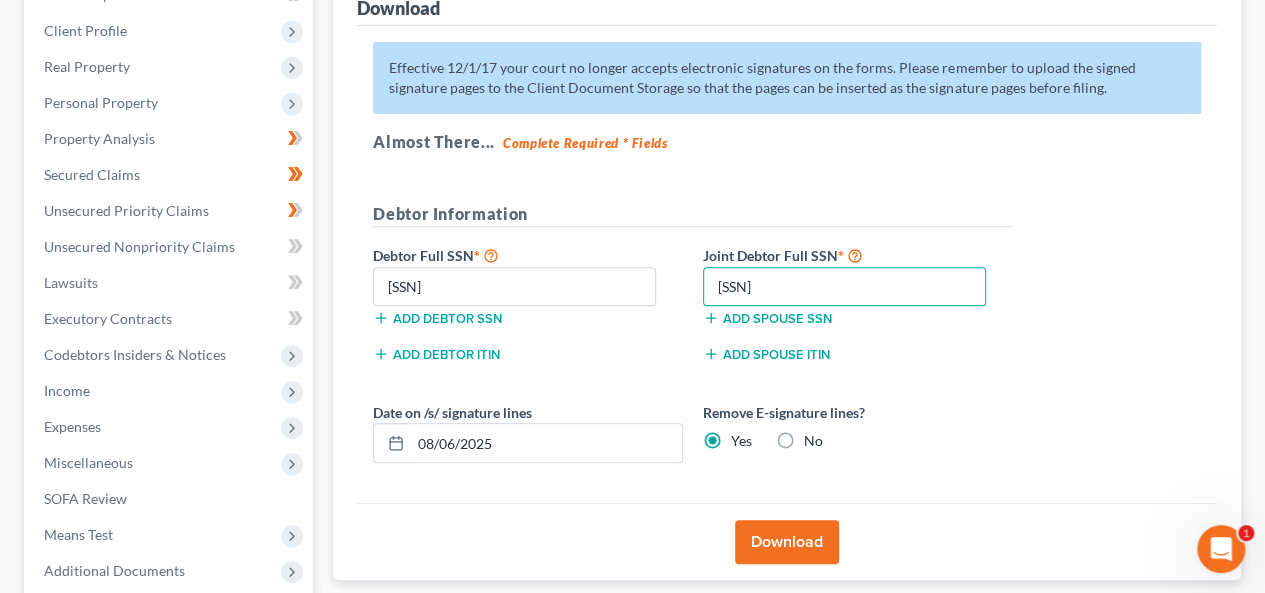 type on "[SSN]" 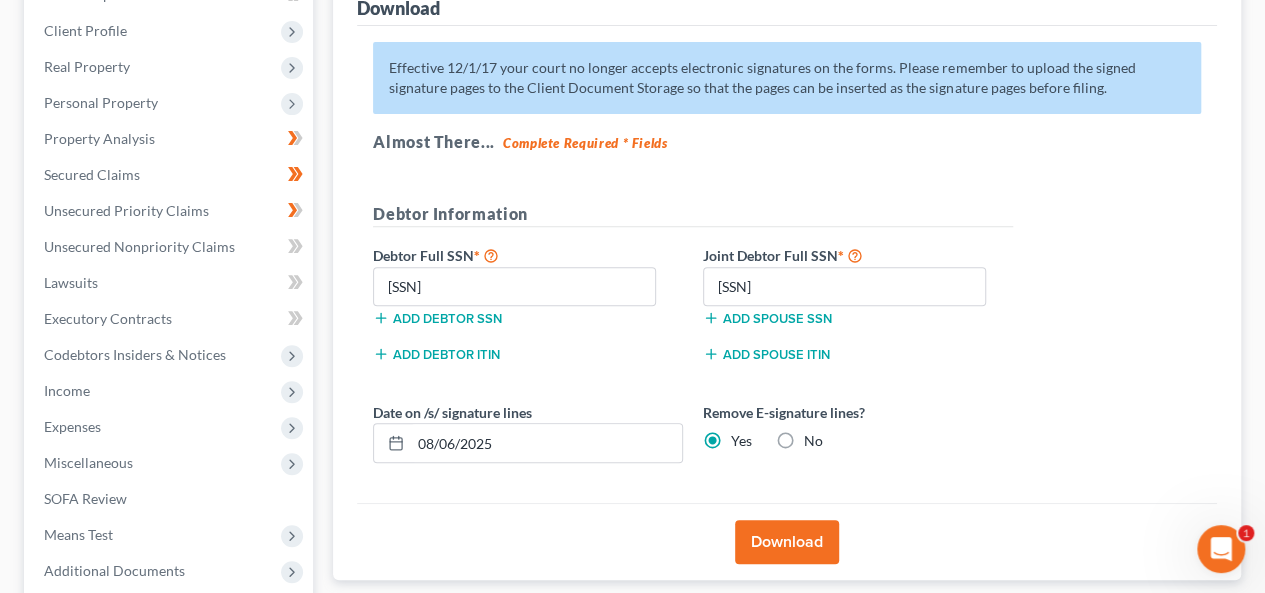 click on "Download" at bounding box center [787, 542] 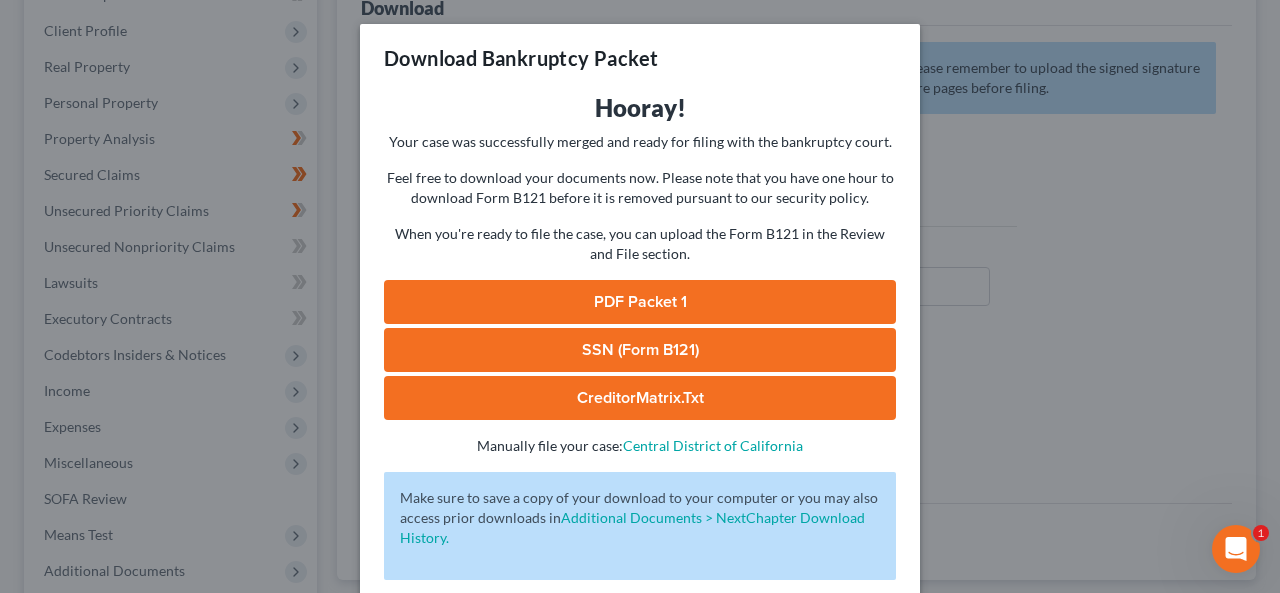 click on "SSN (Form B121)" at bounding box center (640, 350) 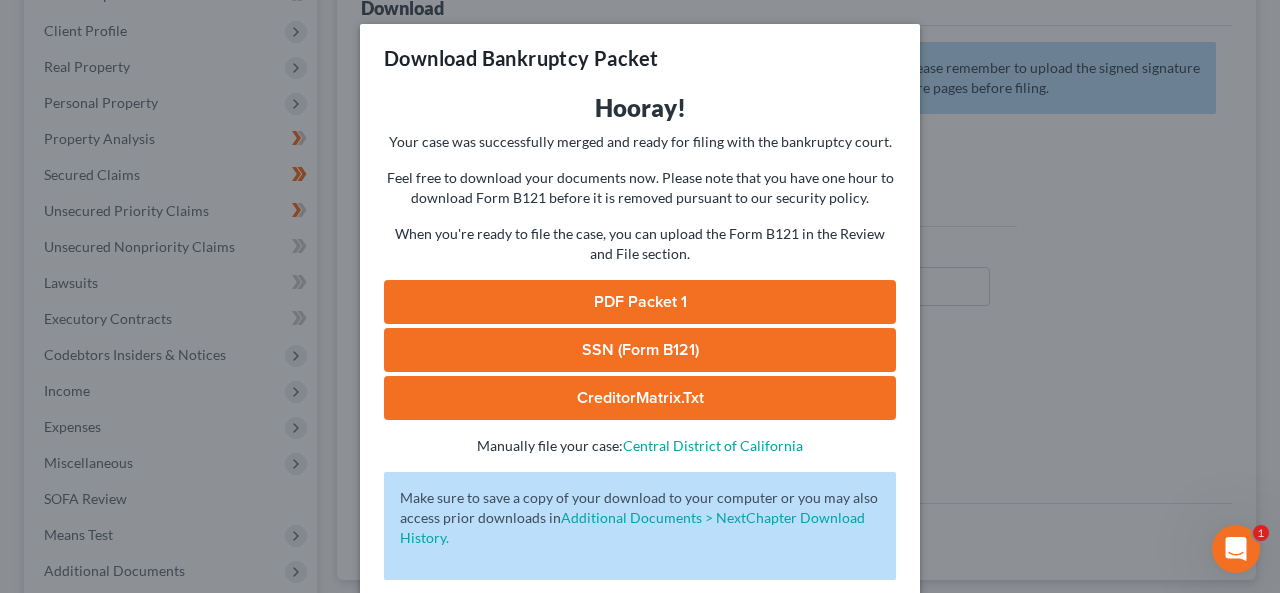 drag, startPoint x: 715, startPoint y: 299, endPoint x: 725, endPoint y: 291, distance: 12.806249 